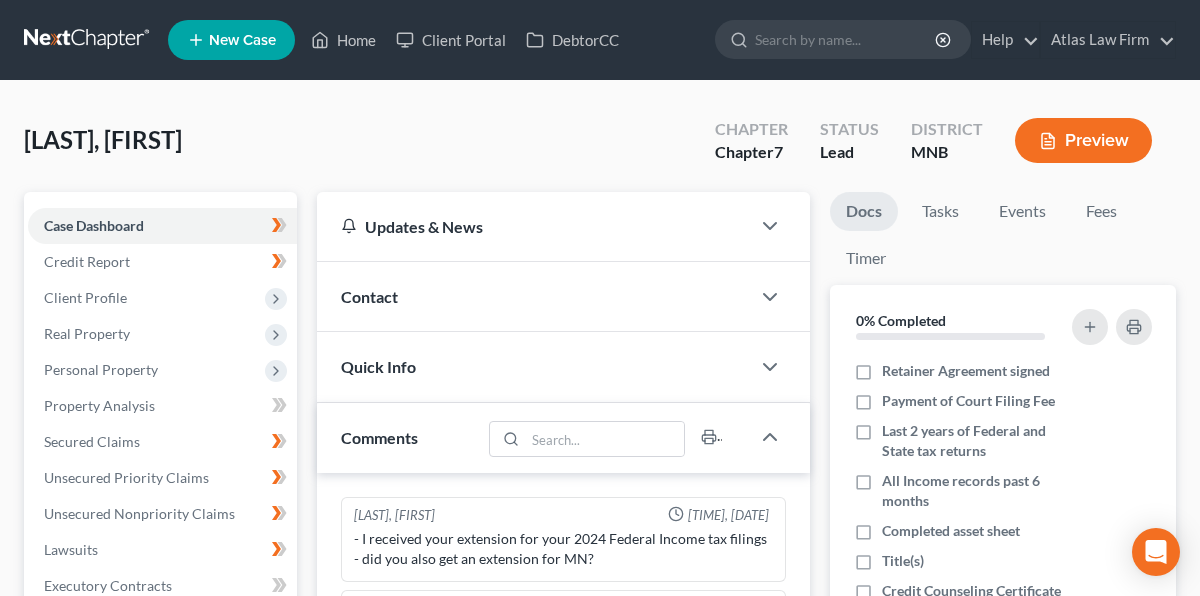 scroll, scrollTop: 0, scrollLeft: 0, axis: both 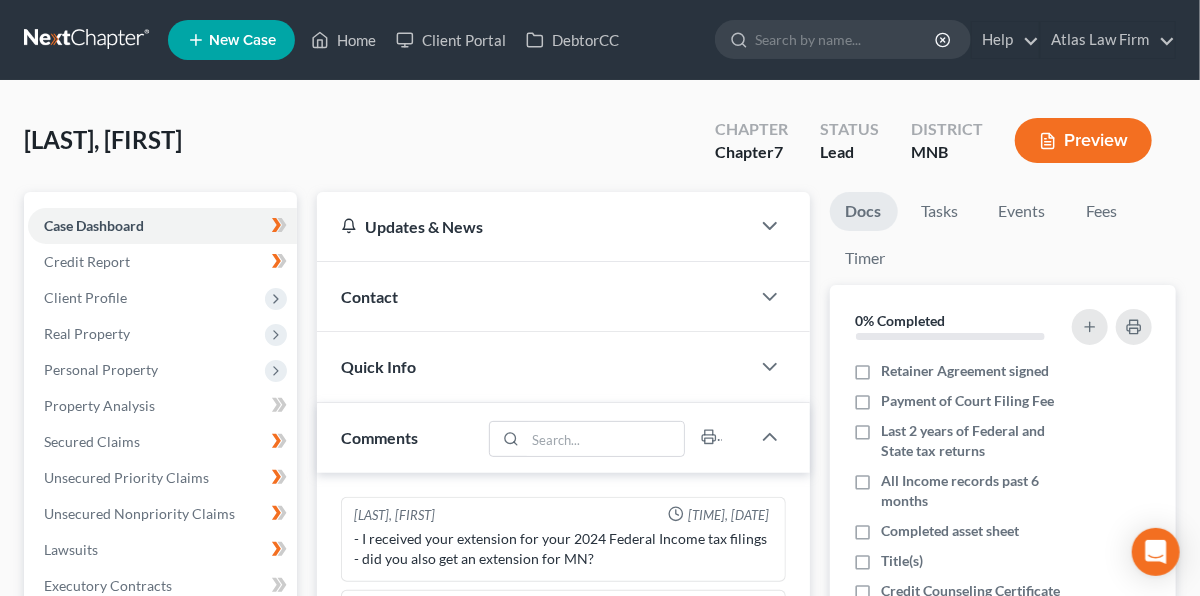 click at bounding box center (88, 40) 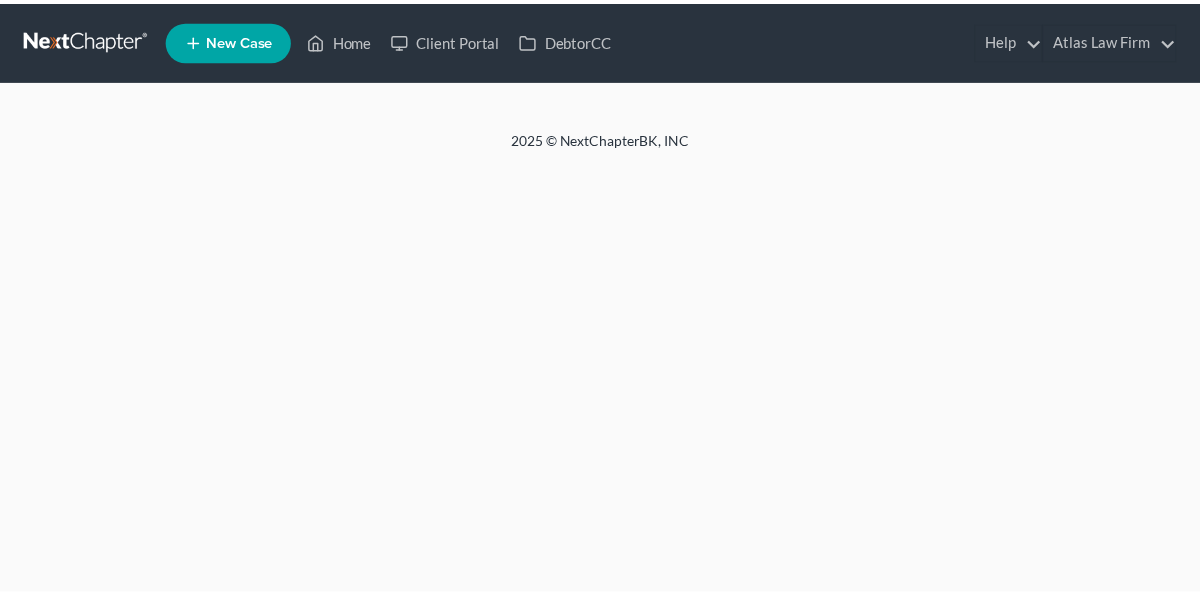 scroll, scrollTop: 0, scrollLeft: 0, axis: both 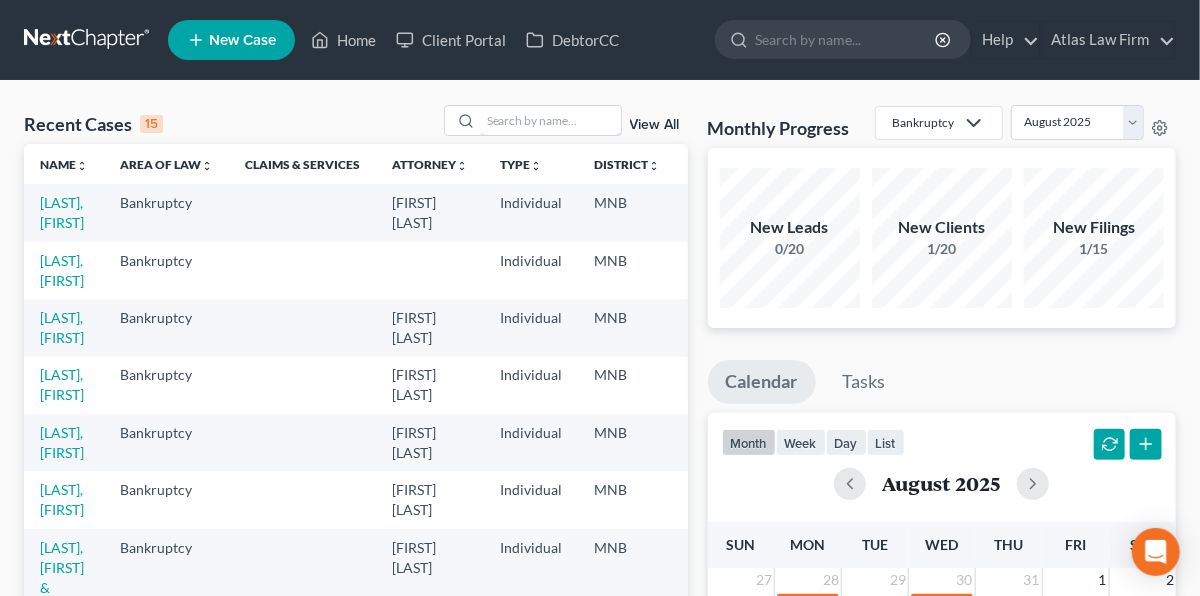 click at bounding box center [551, 120] 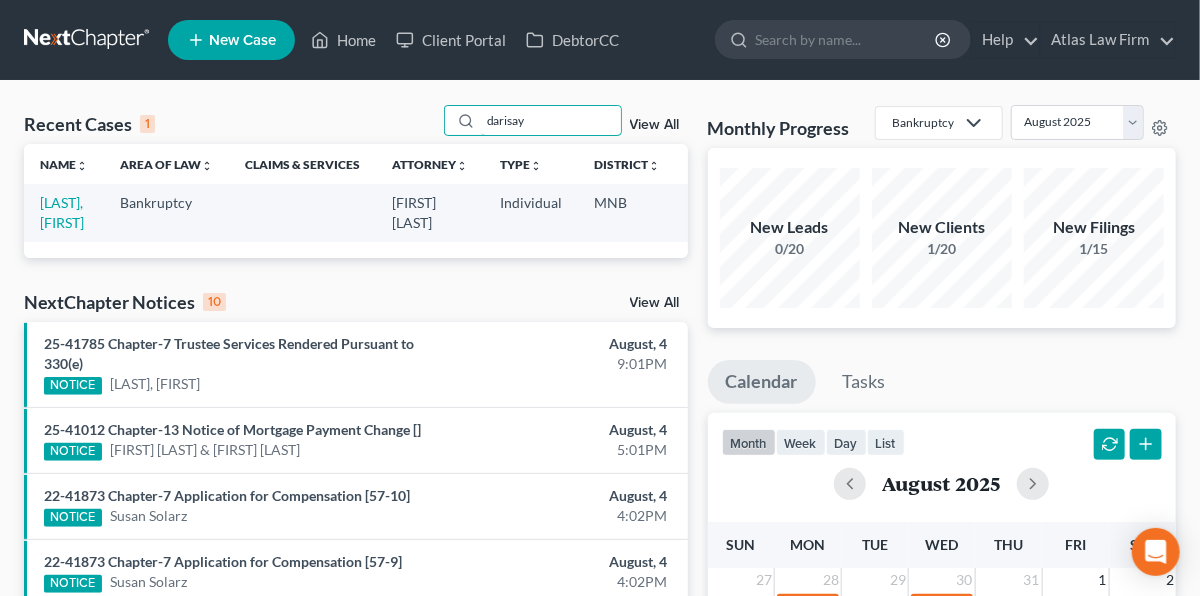 type on "darisay" 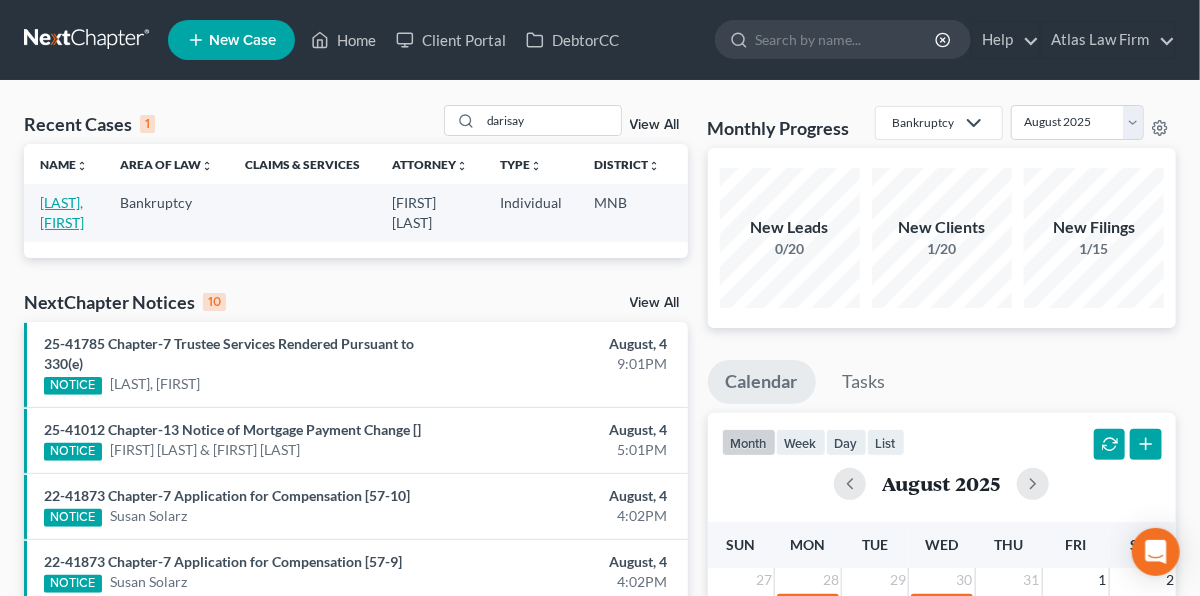 click on "[LAST], [FIRST]" at bounding box center (62, 212) 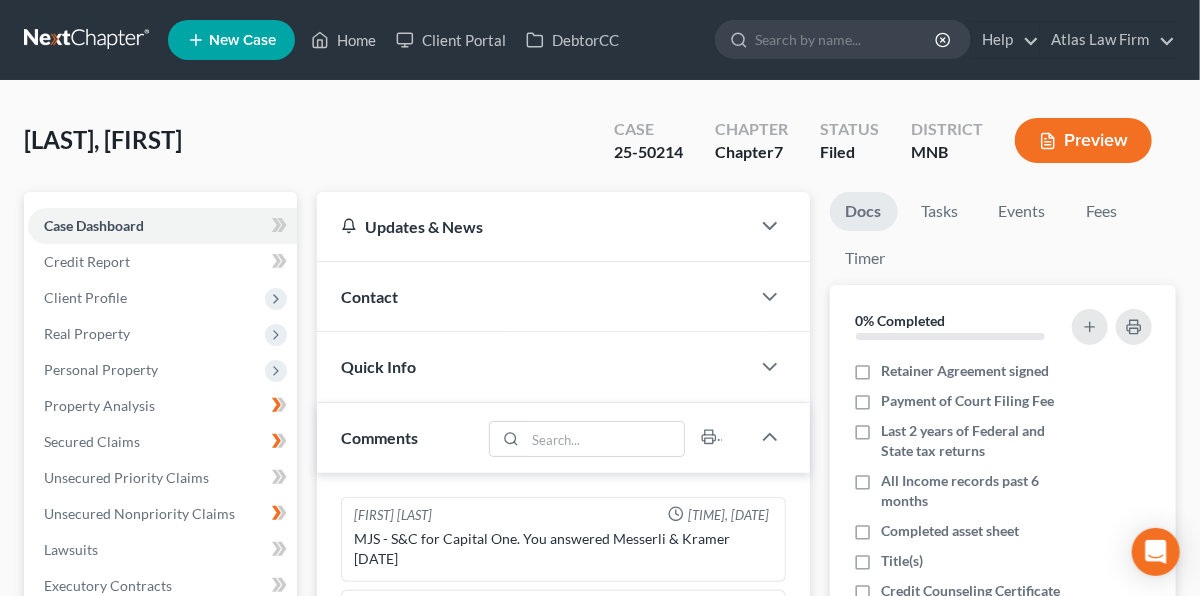 scroll, scrollTop: 1177, scrollLeft: 0, axis: vertical 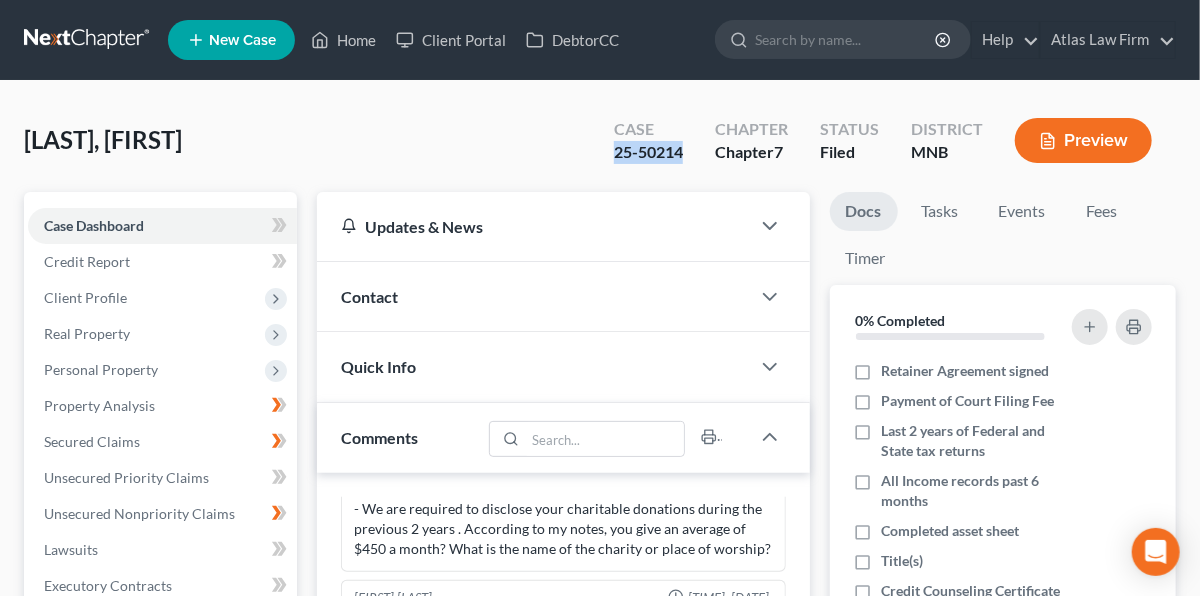 drag, startPoint x: 700, startPoint y: 151, endPoint x: 612, endPoint y: 164, distance: 88.95505 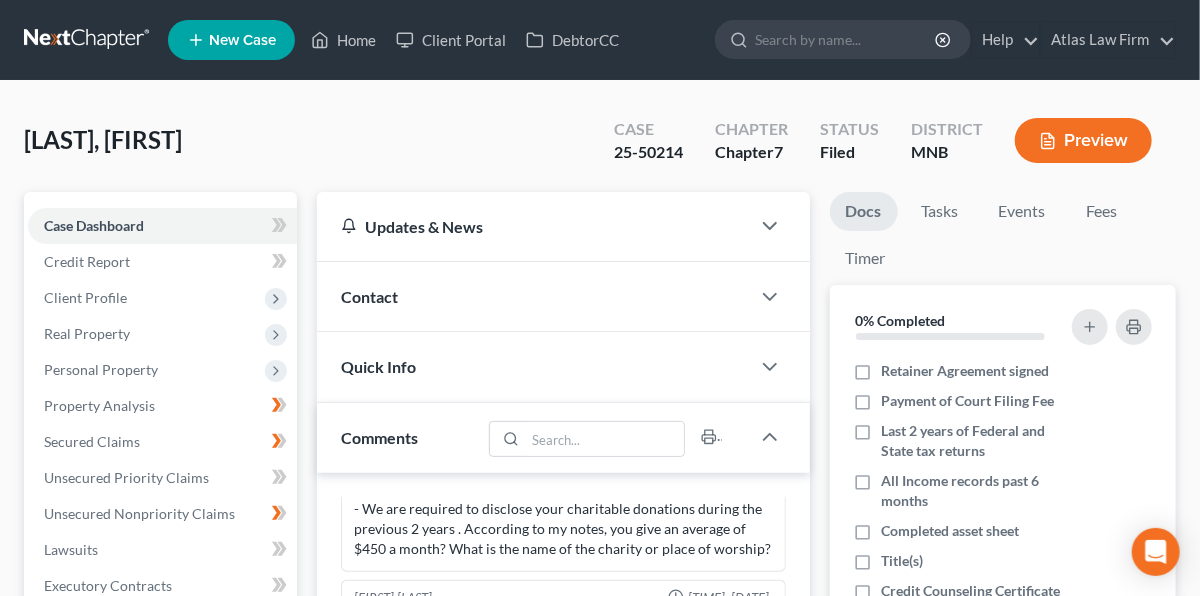 click on "Client Profile" at bounding box center (85, 297) 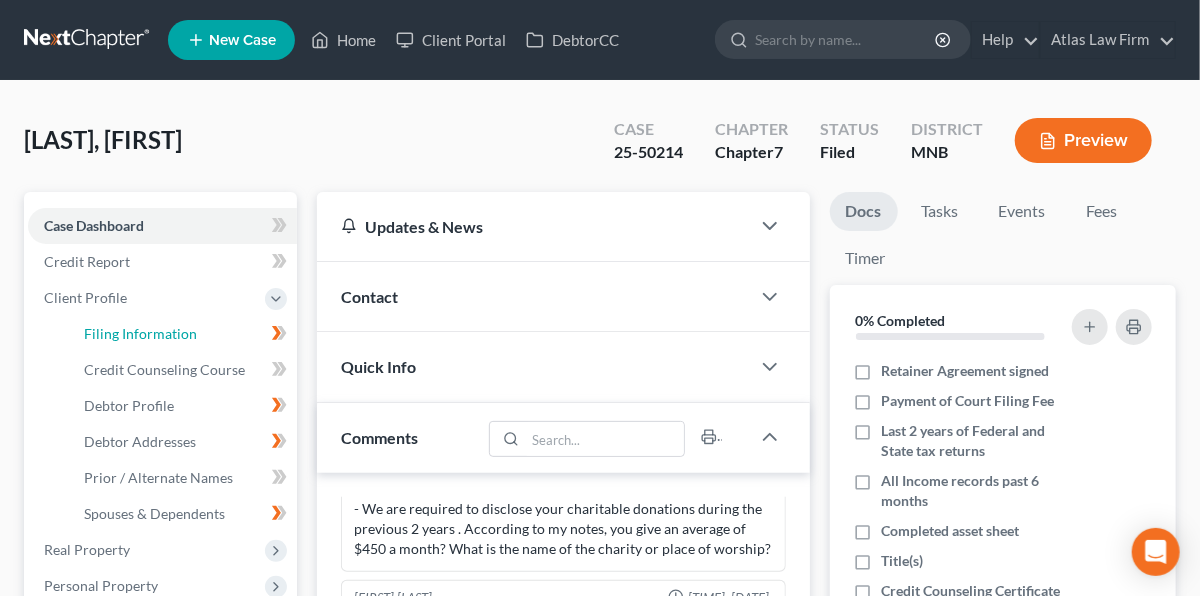 click on "Filing Information" at bounding box center [140, 333] 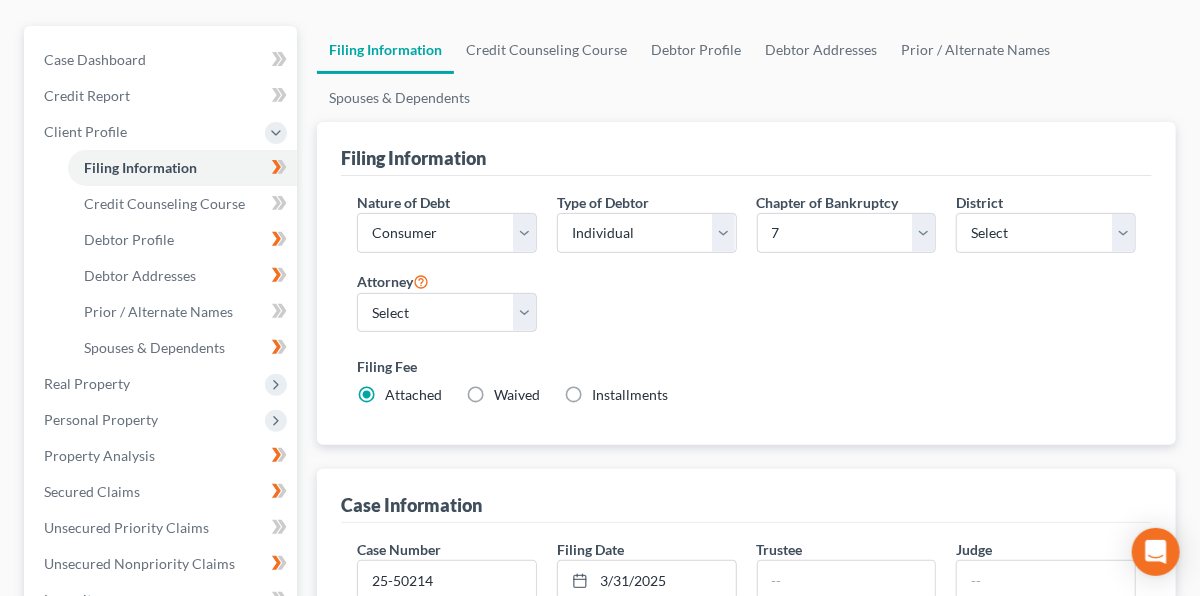 scroll, scrollTop: 379, scrollLeft: 0, axis: vertical 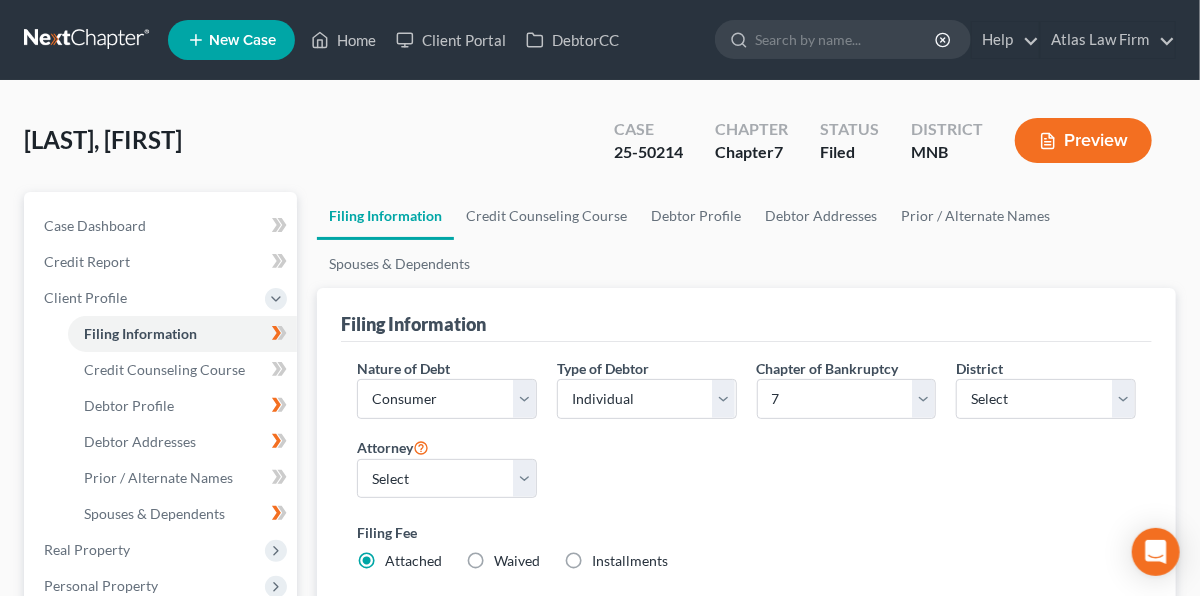 click at bounding box center [88, 40] 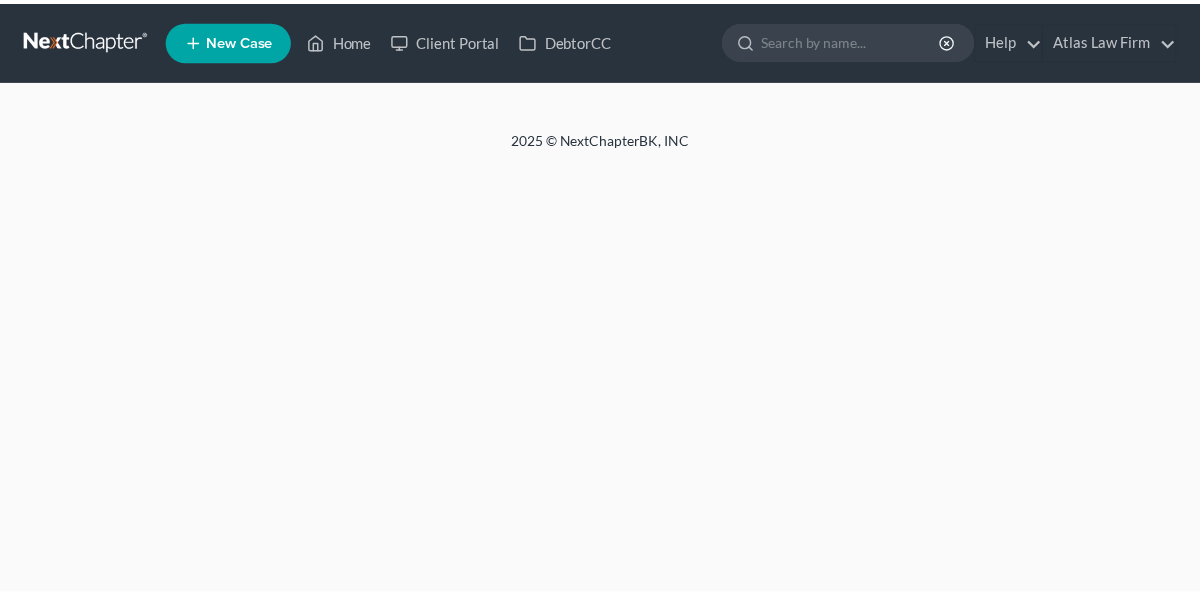 scroll, scrollTop: 0, scrollLeft: 0, axis: both 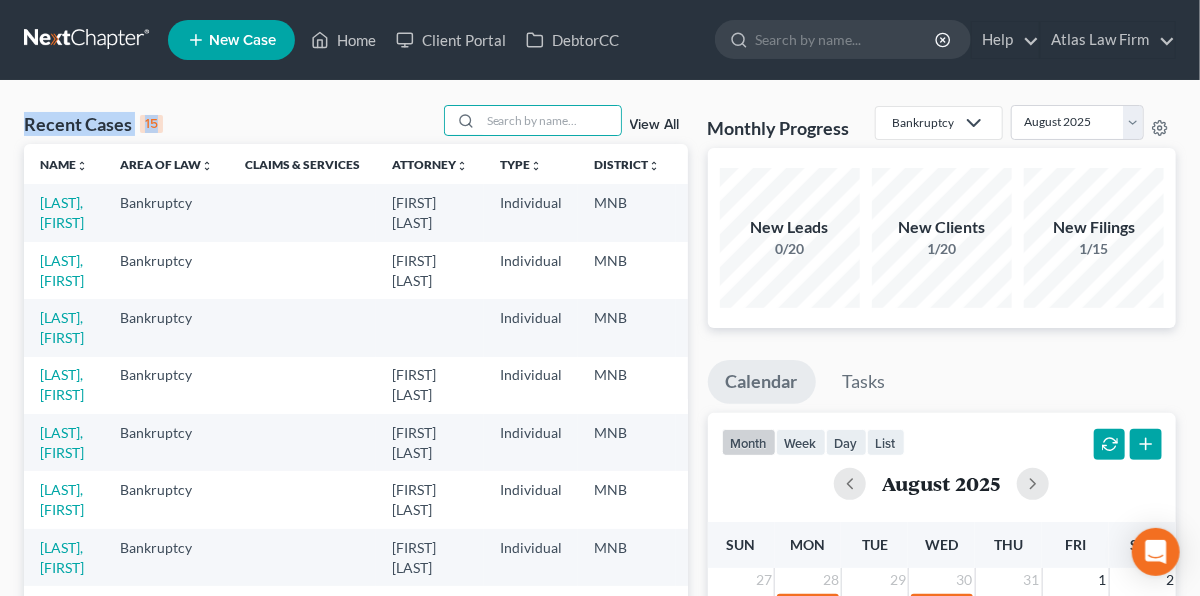 drag, startPoint x: 495, startPoint y: 117, endPoint x: 480, endPoint y: 81, distance: 39 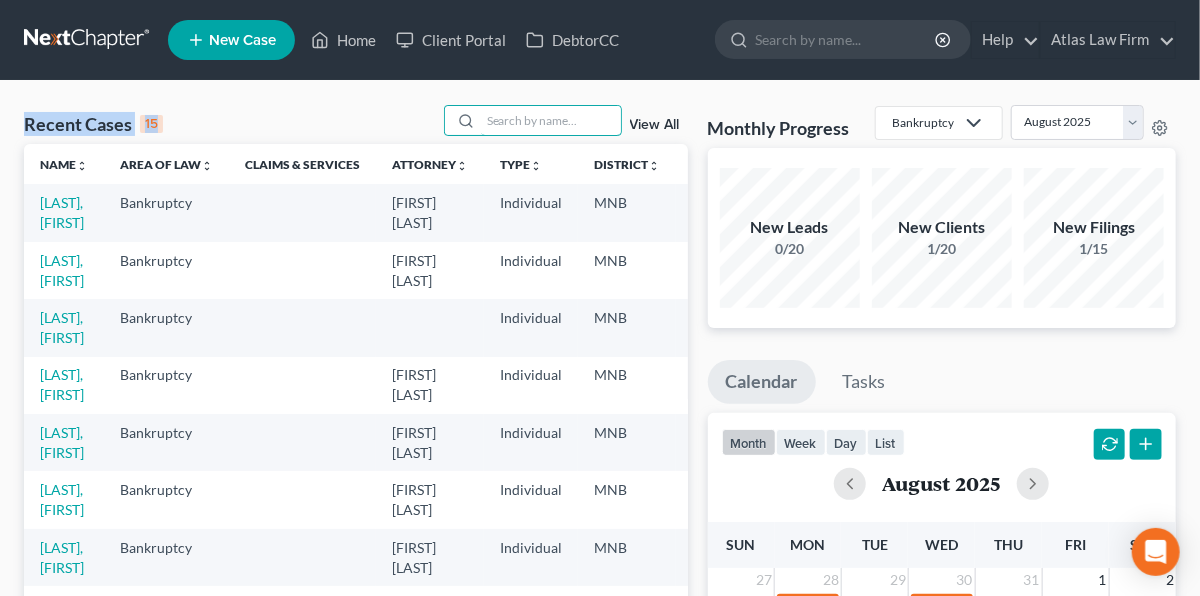drag, startPoint x: 480, startPoint y: 81, endPoint x: 487, endPoint y: 115, distance: 34.713108 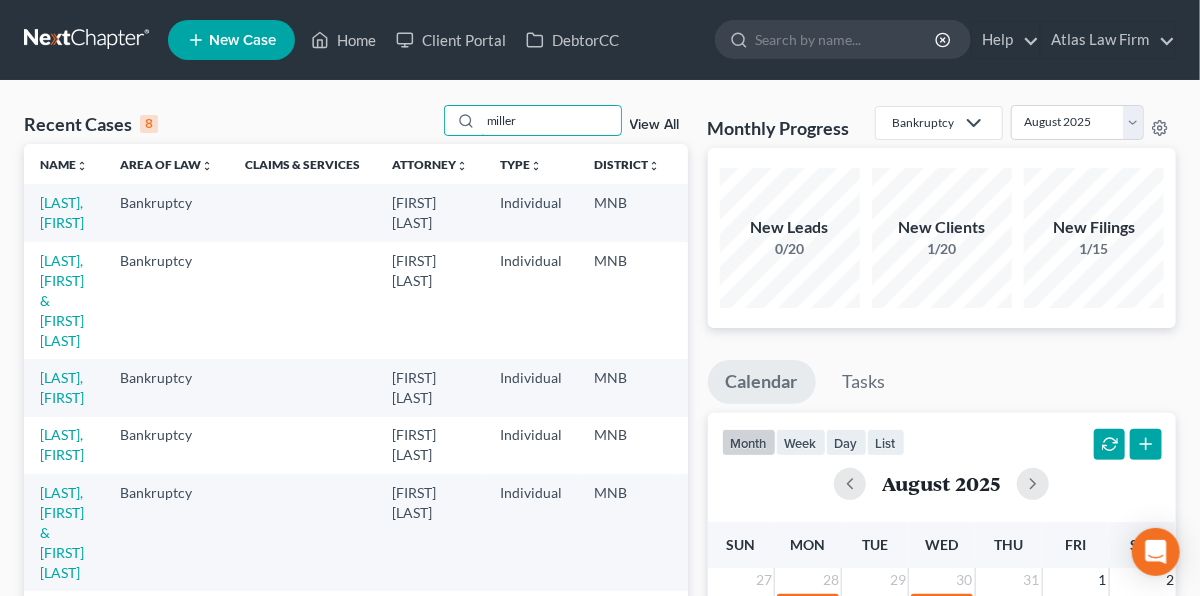 type on "miller" 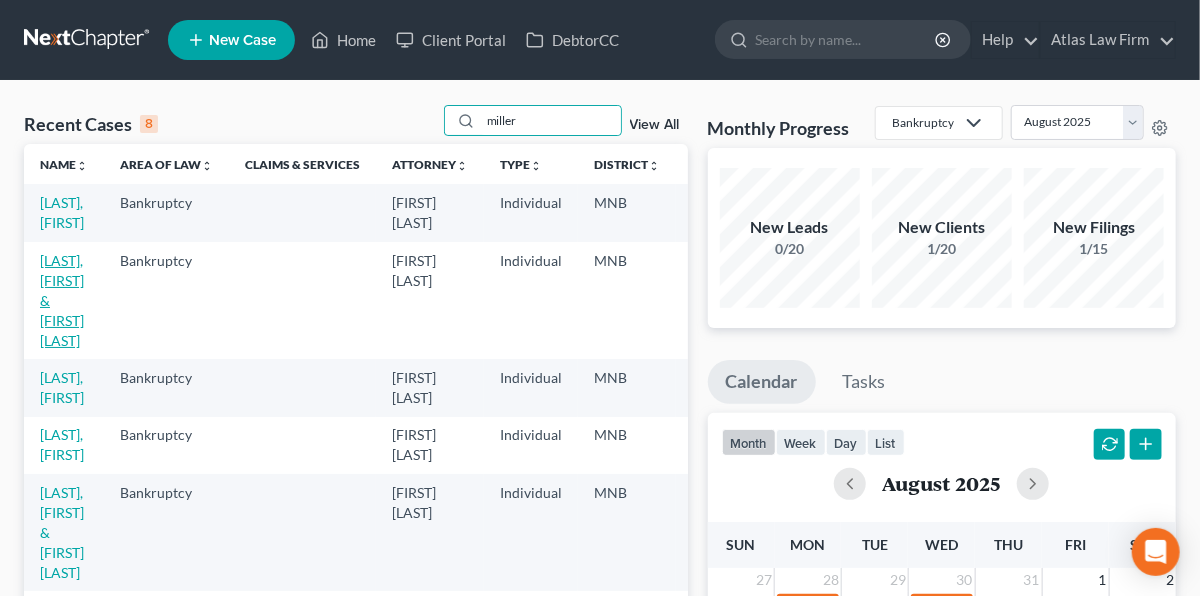 click on "[LAST], [FIRST] & [FIRST]" at bounding box center (62, 300) 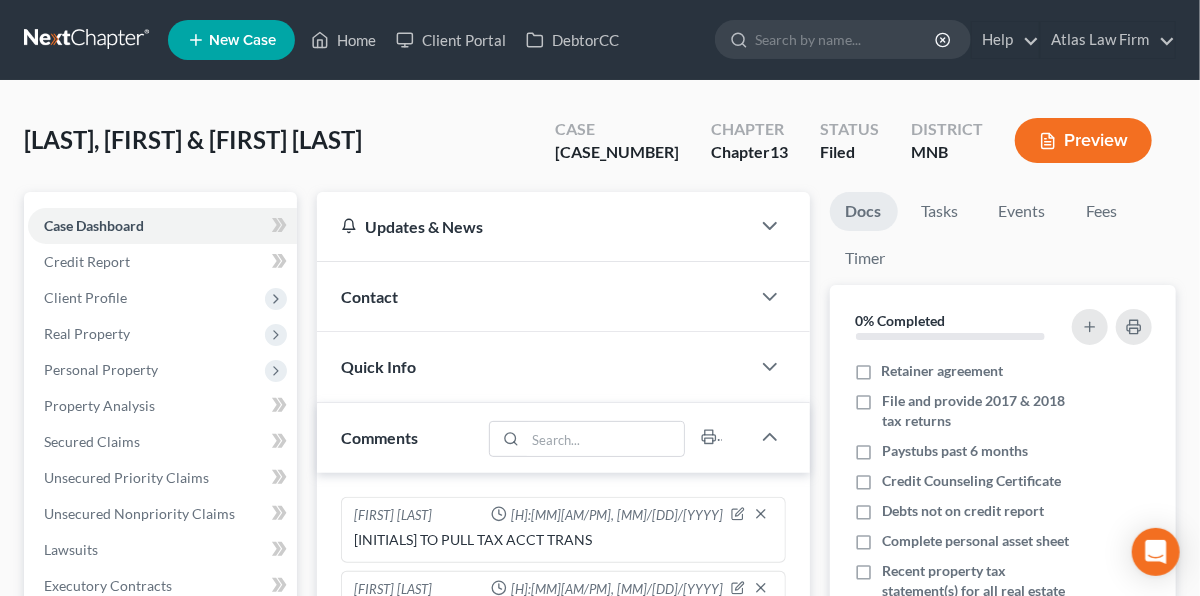 scroll, scrollTop: 691, scrollLeft: 0, axis: vertical 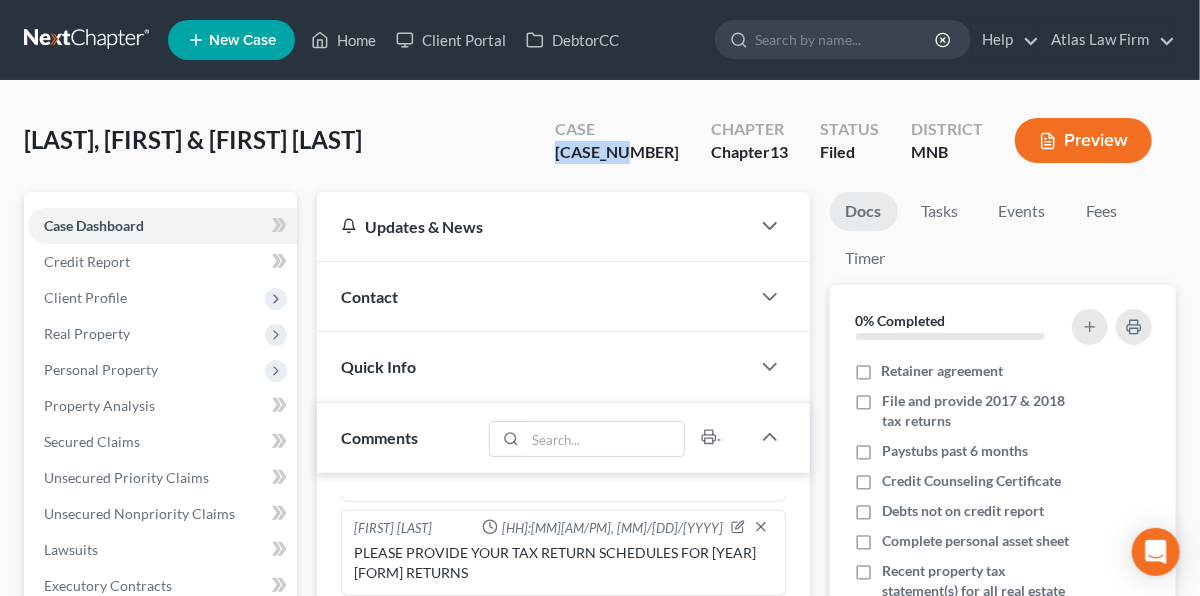 drag, startPoint x: 686, startPoint y: 152, endPoint x: 612, endPoint y: 166, distance: 75.31268 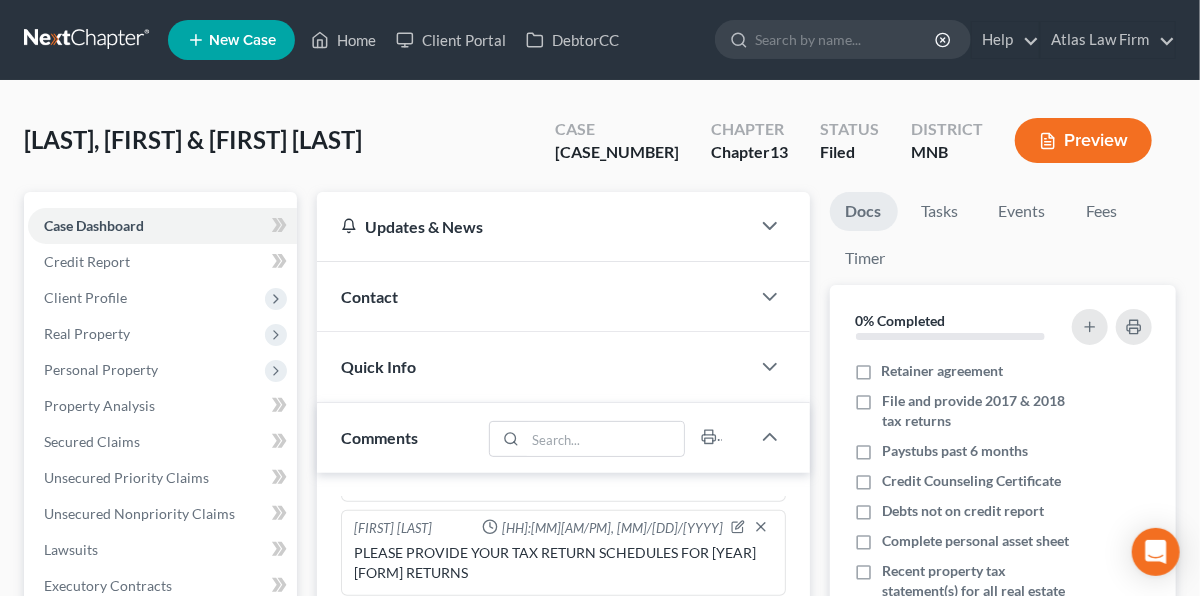 click on "Client Profile" at bounding box center (85, 297) 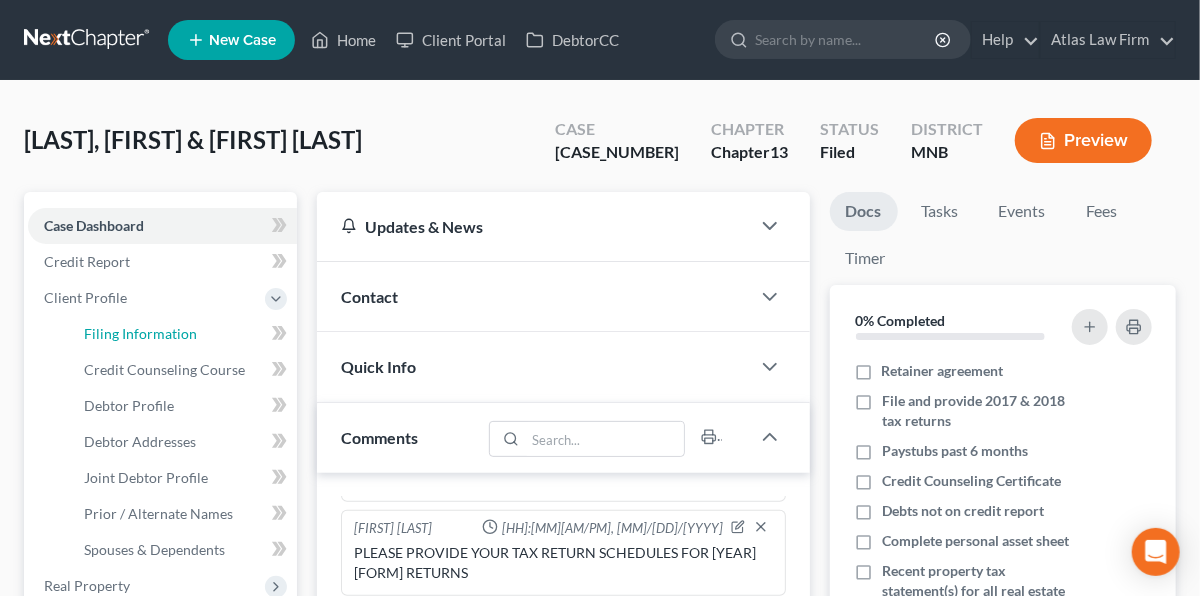 click on "Filing Information" at bounding box center [140, 333] 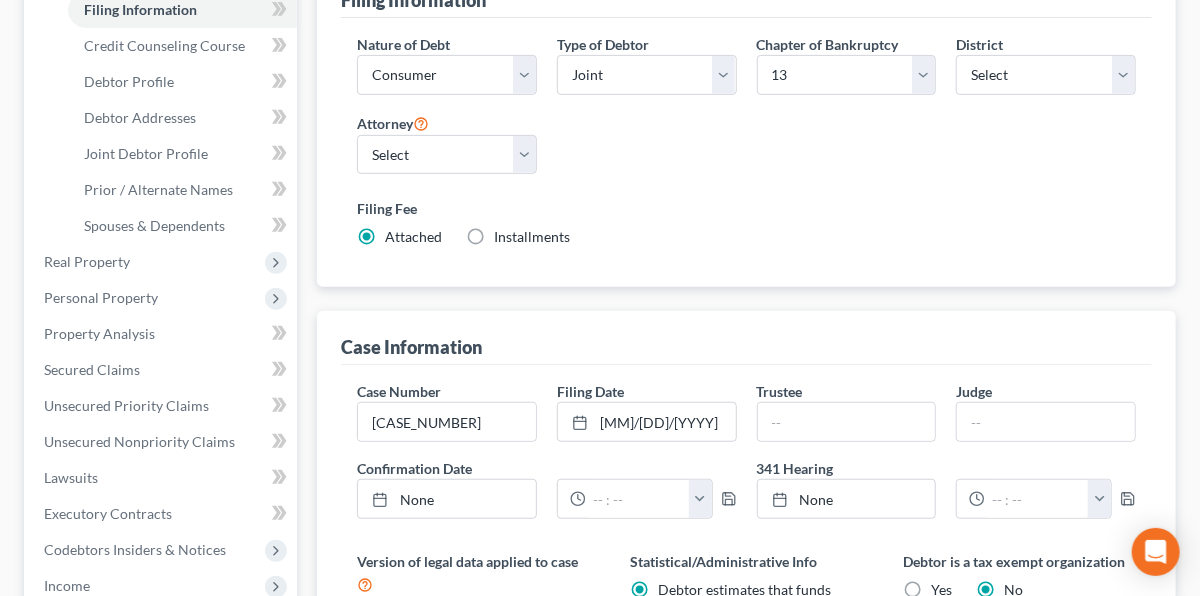 scroll, scrollTop: 325, scrollLeft: 0, axis: vertical 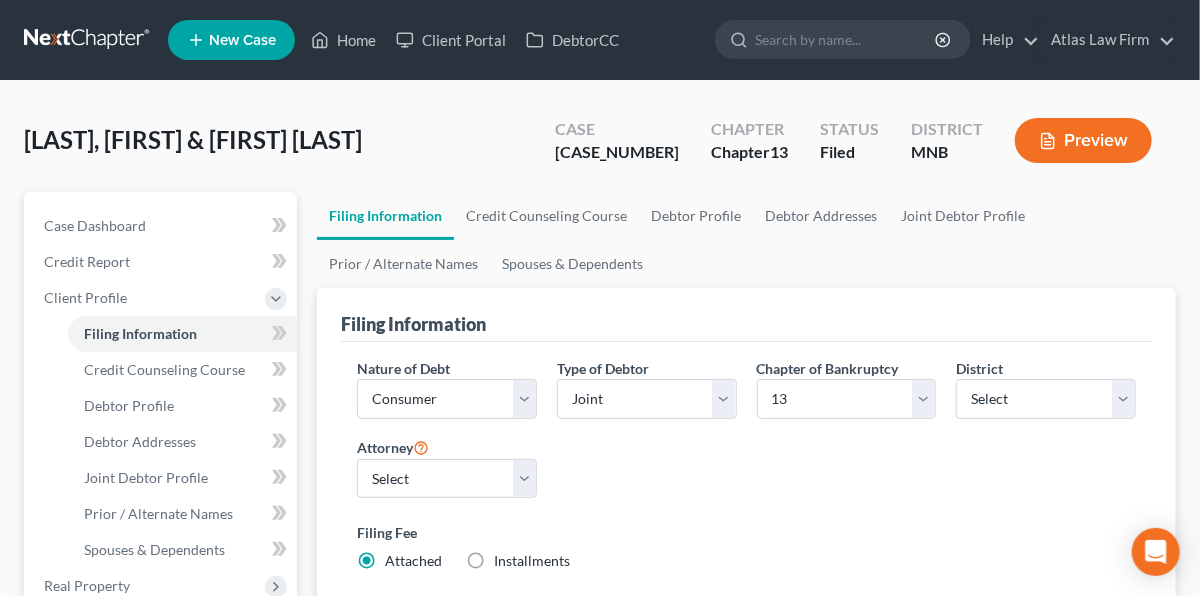 click at bounding box center [88, 40] 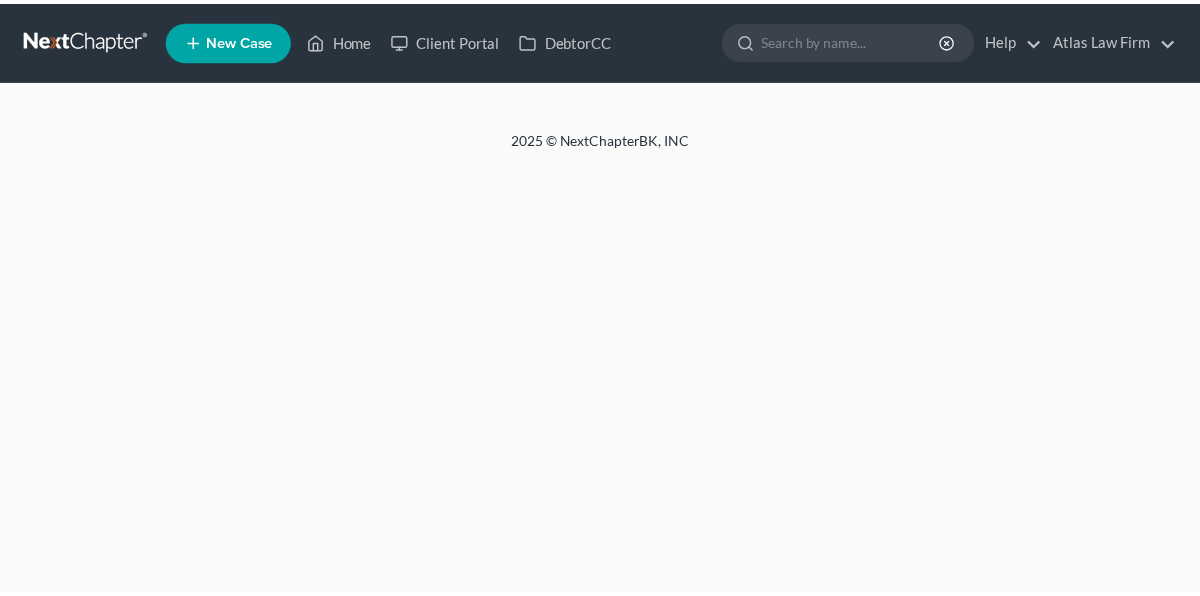 scroll, scrollTop: 0, scrollLeft: 0, axis: both 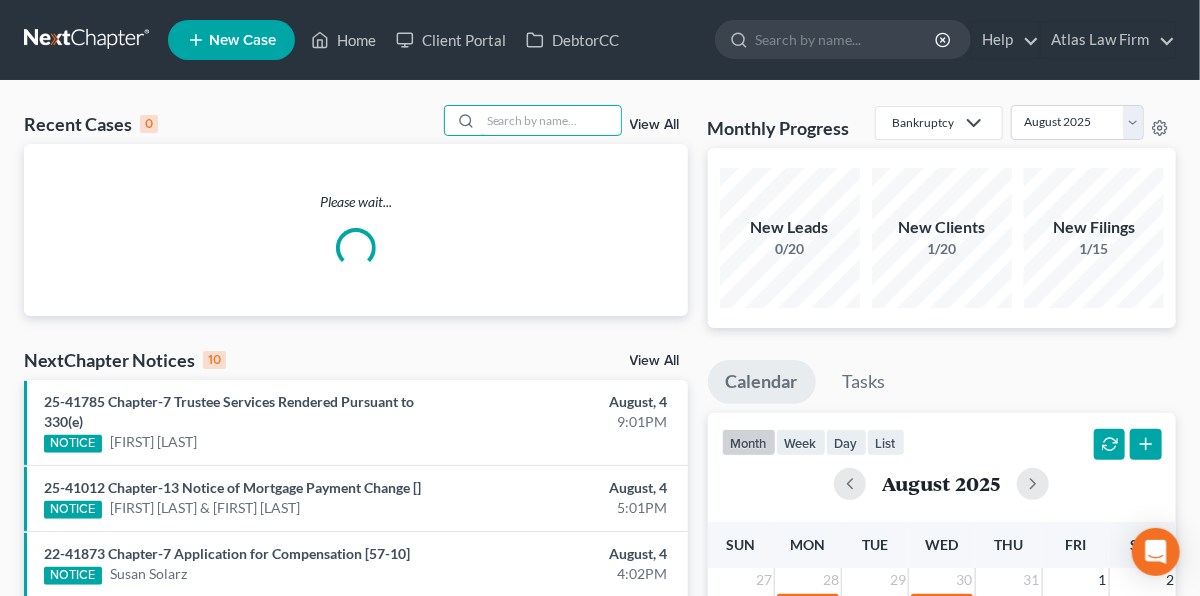 click at bounding box center [551, 120] 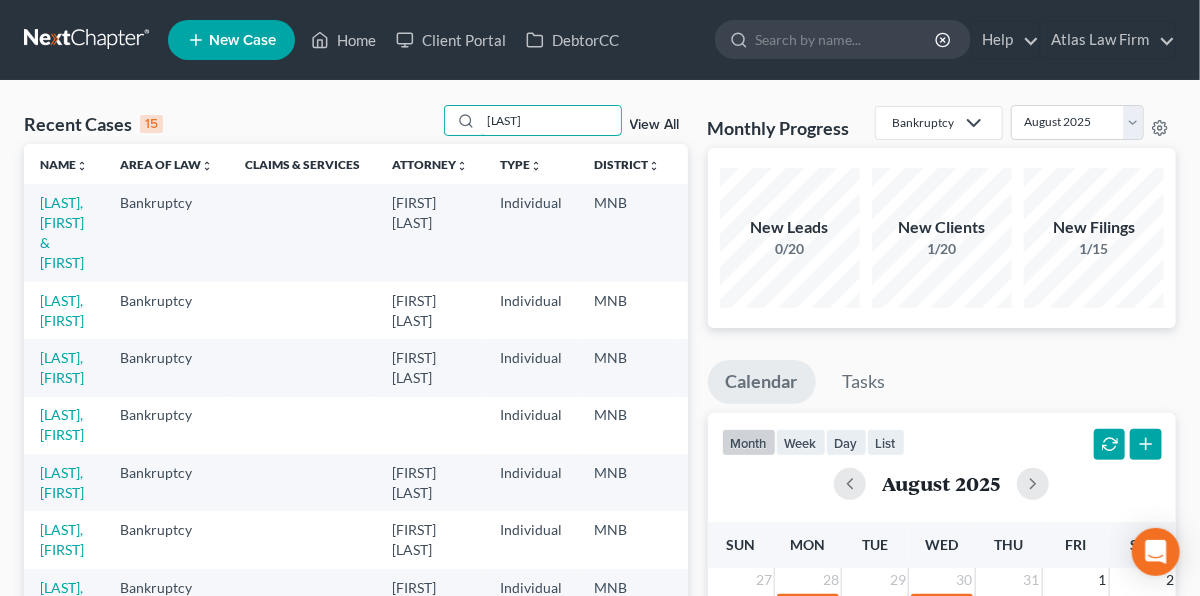 type on "[LAST]" 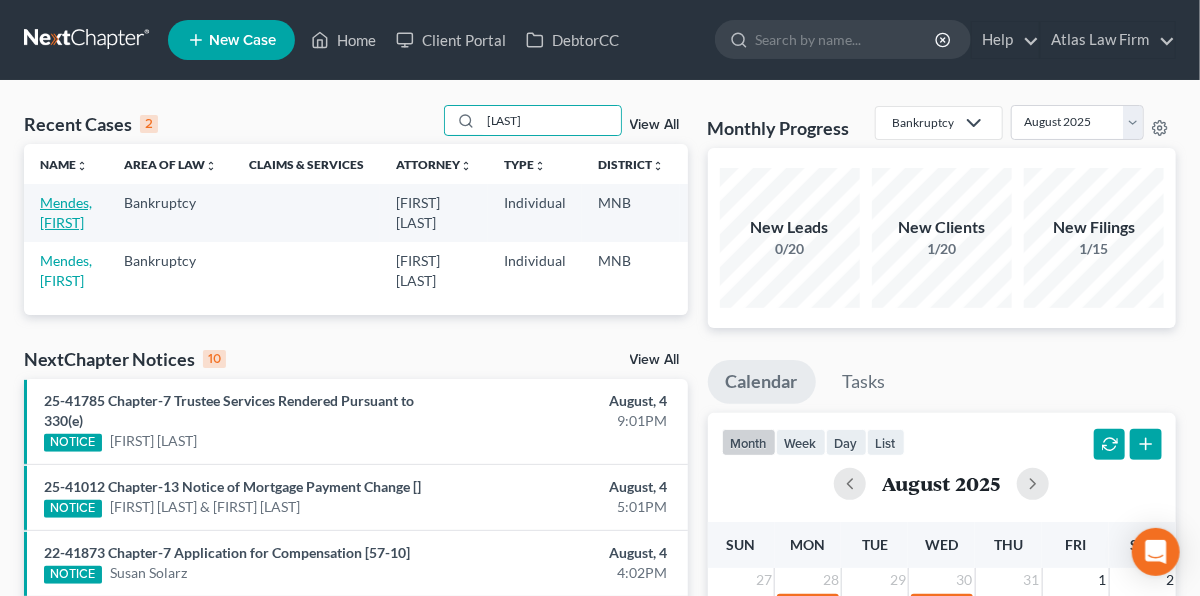 click on "Mendes, [FIRST]" at bounding box center (66, 212) 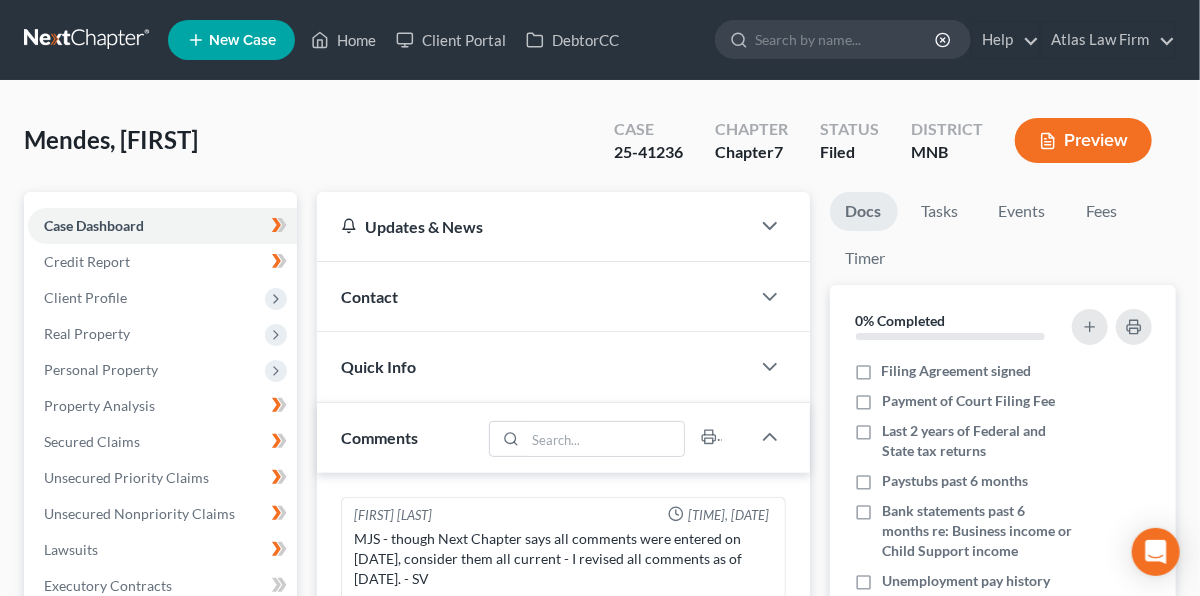 scroll, scrollTop: 1856, scrollLeft: 0, axis: vertical 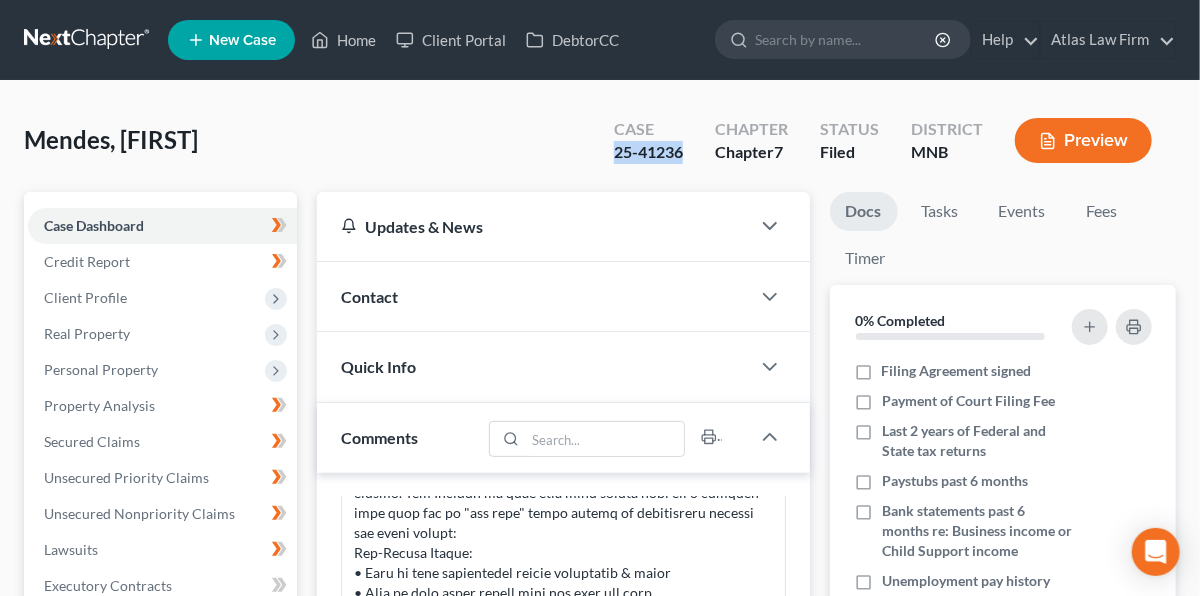 drag, startPoint x: 691, startPoint y: 163, endPoint x: 597, endPoint y: 173, distance: 94.53042 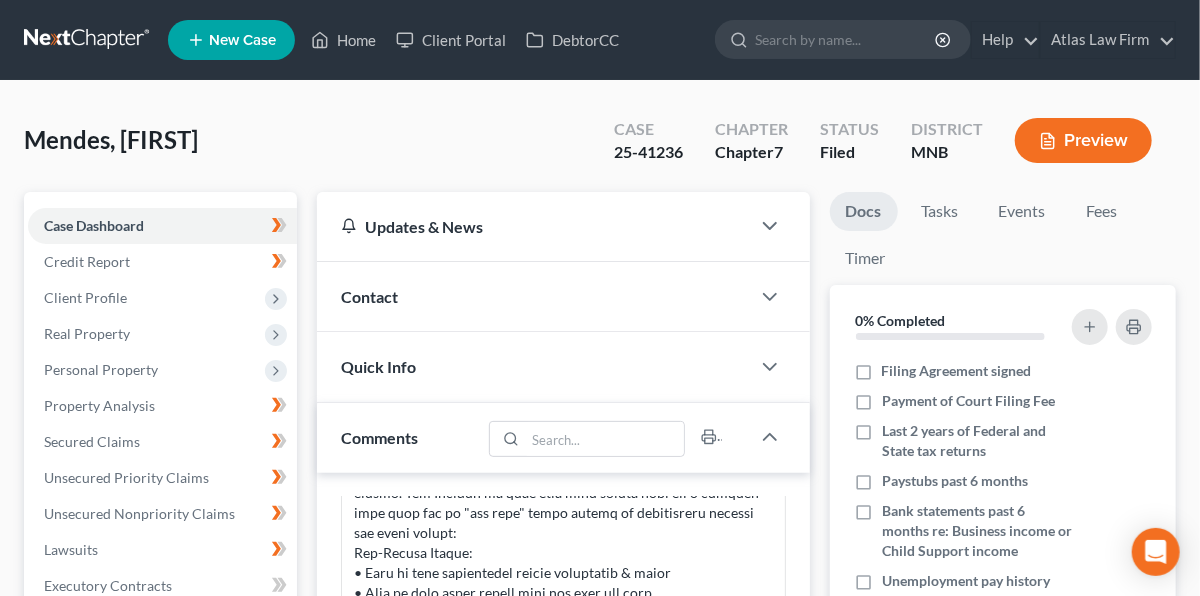 click on "Mendes, Roland Upgraded Case 25-41236 Chapter Chapter  7 Status Filed District MNB Preview" at bounding box center (600, 148) 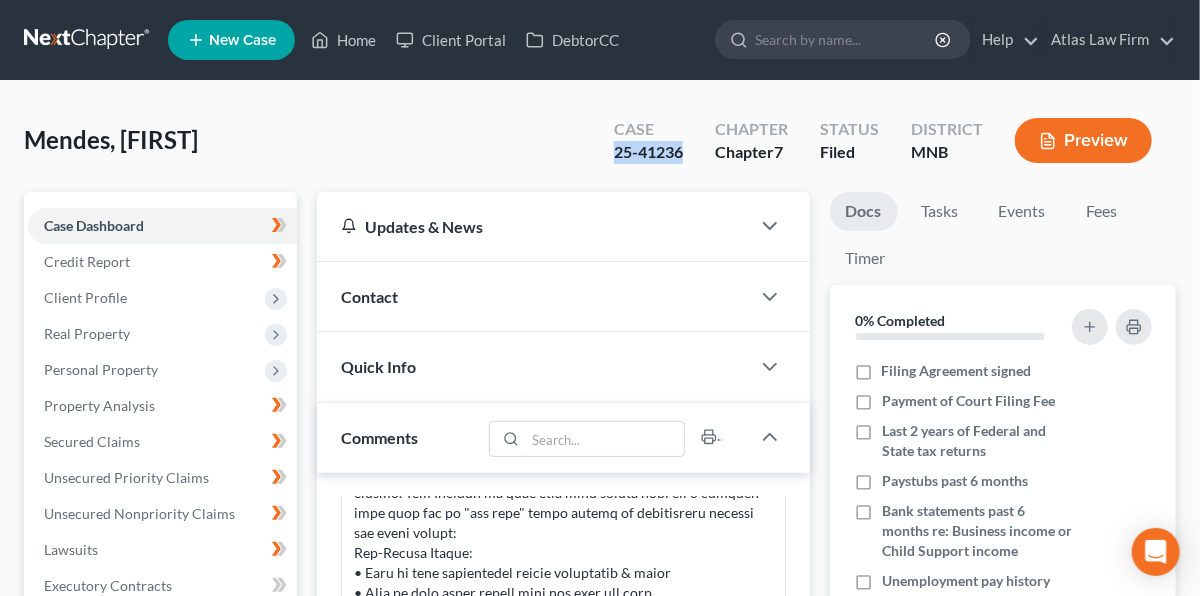 drag, startPoint x: 685, startPoint y: 157, endPoint x: 604, endPoint y: 157, distance: 81 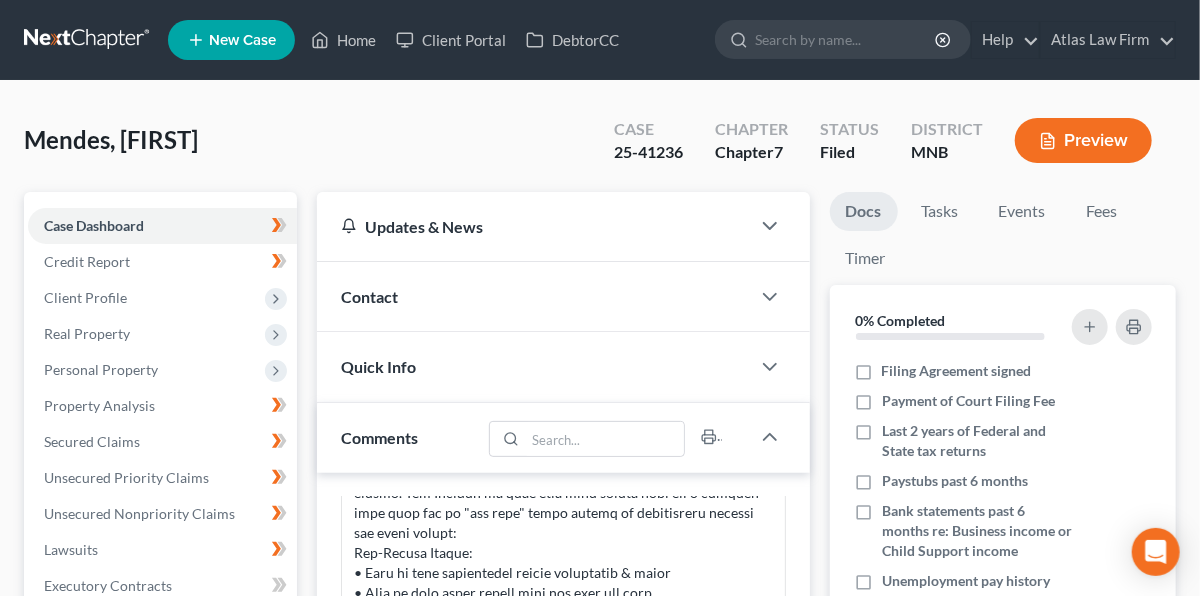 click on "Client Profile" at bounding box center [162, 298] 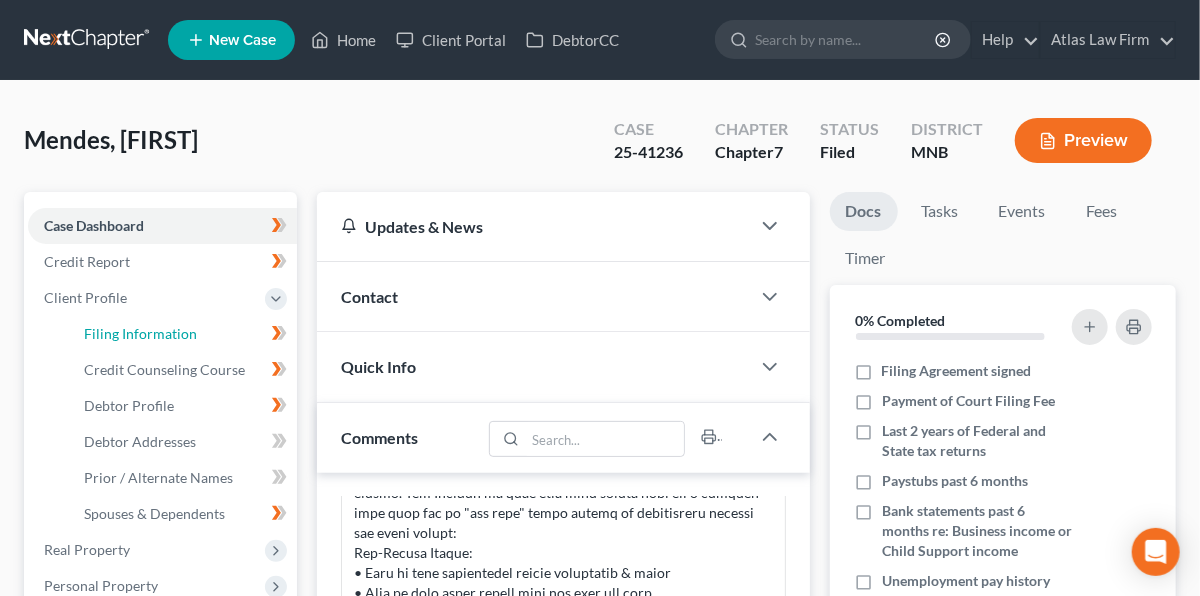 click on "Filing Information" at bounding box center (140, 333) 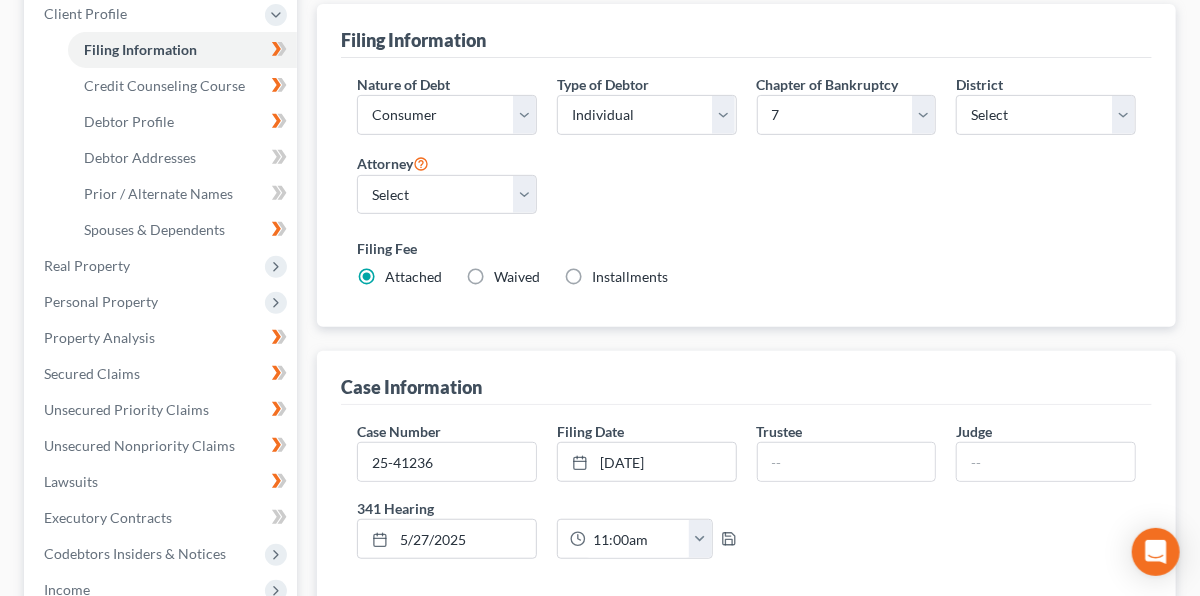 scroll, scrollTop: 407, scrollLeft: 0, axis: vertical 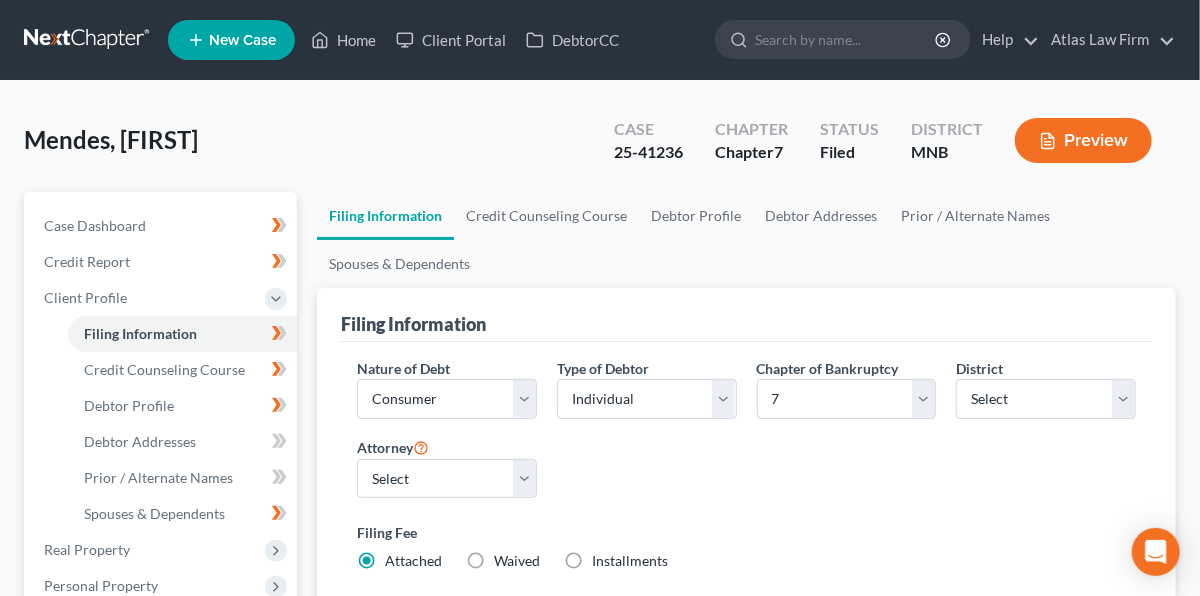 click at bounding box center (88, 40) 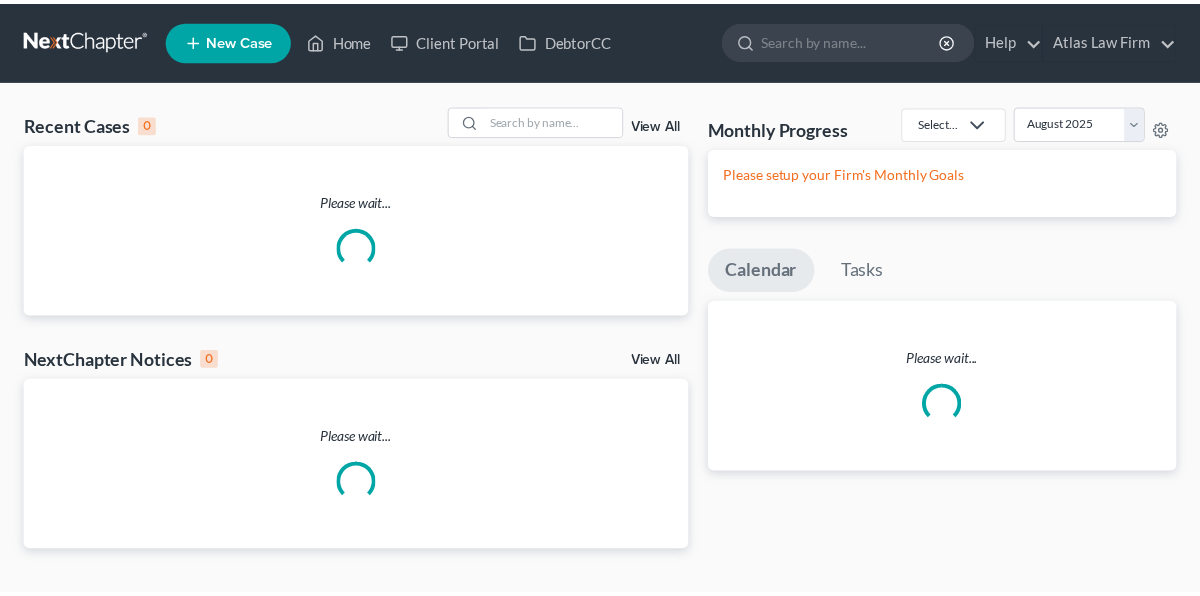 scroll, scrollTop: 0, scrollLeft: 0, axis: both 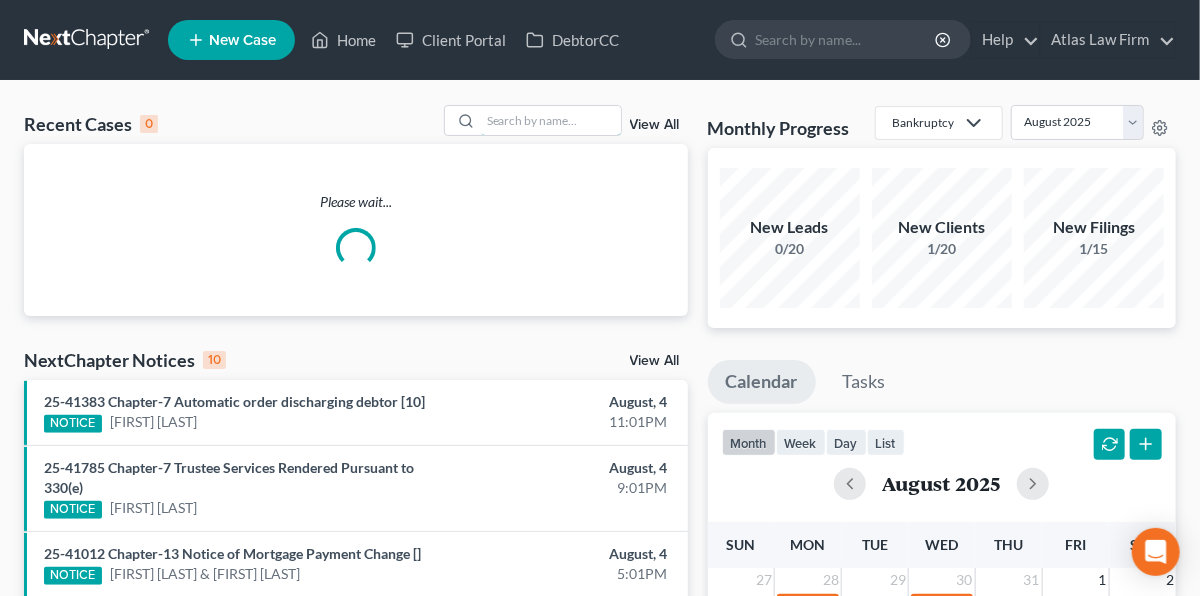 click at bounding box center (551, 120) 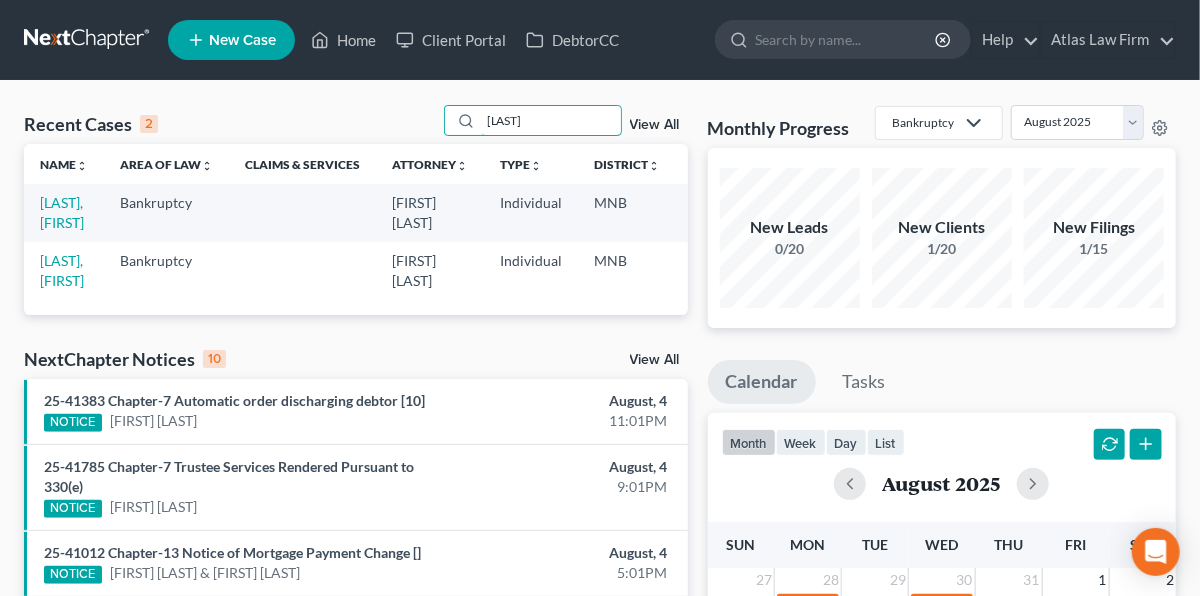 type on "[LAST]" 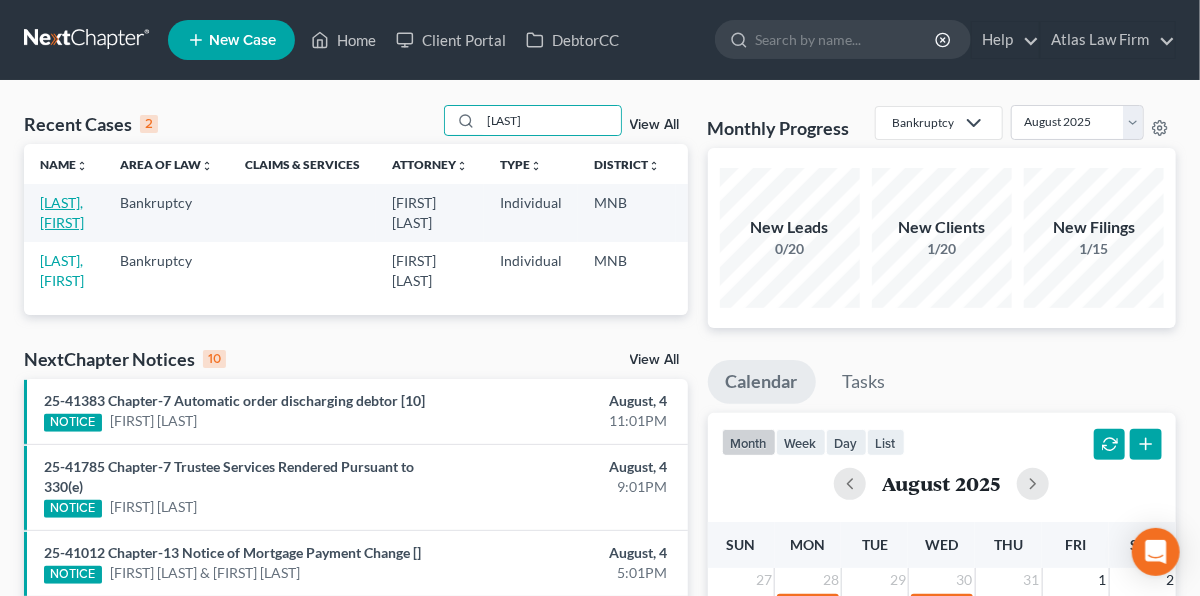 click on "[LAST], [FIRST]" at bounding box center [62, 212] 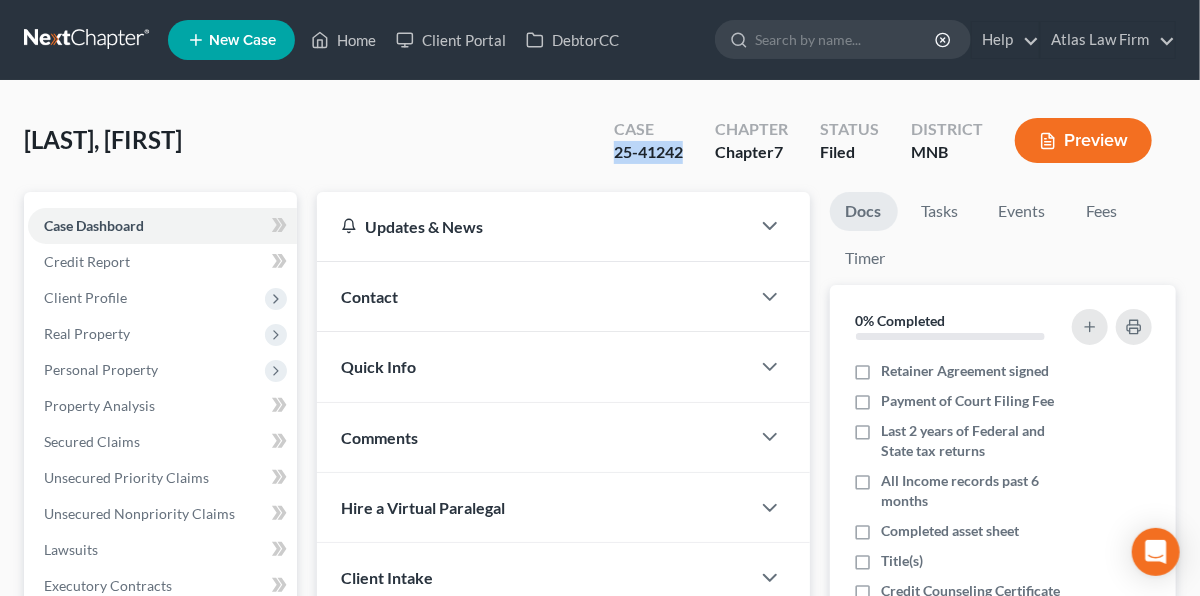 drag, startPoint x: 683, startPoint y: 155, endPoint x: 572, endPoint y: 174, distance: 112.61439 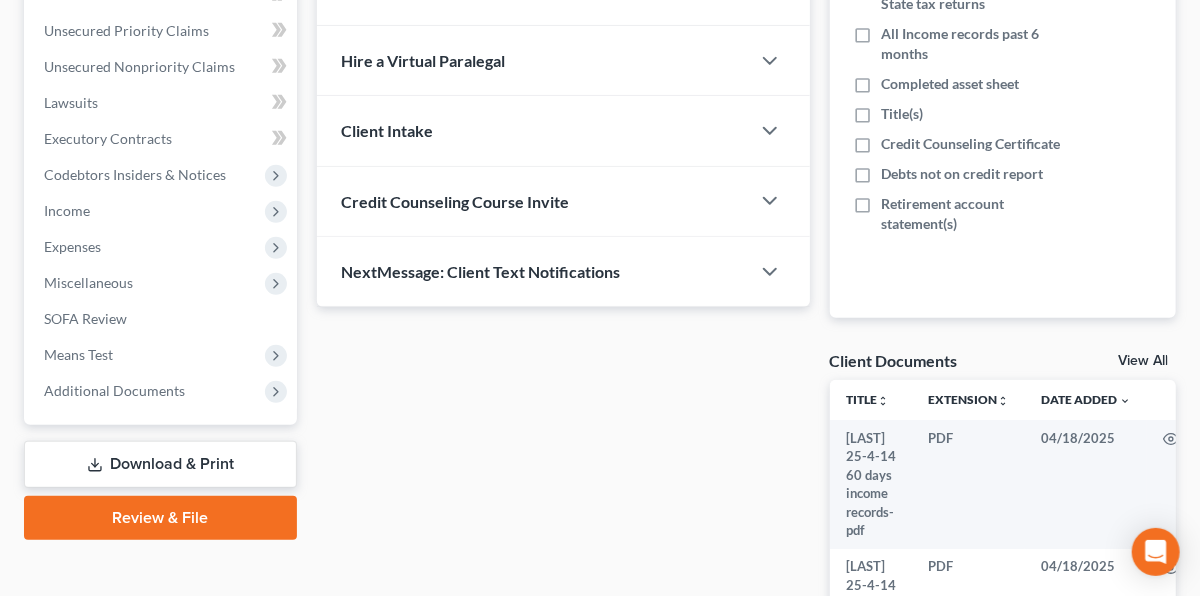 scroll, scrollTop: 448, scrollLeft: 0, axis: vertical 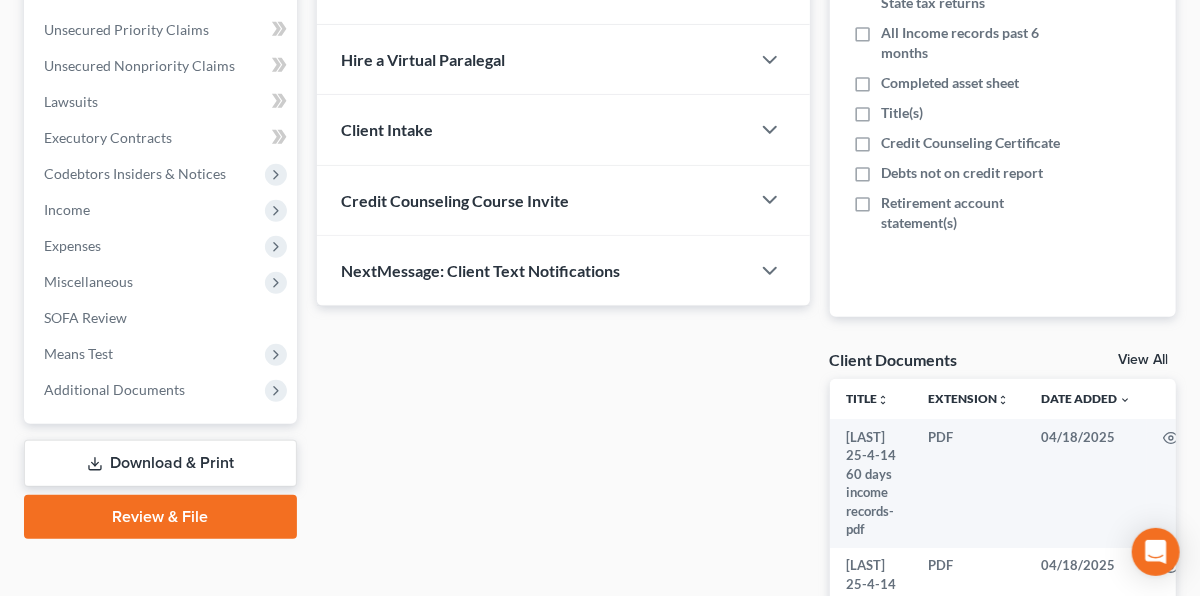 click on "Miscellaneous" at bounding box center (162, 282) 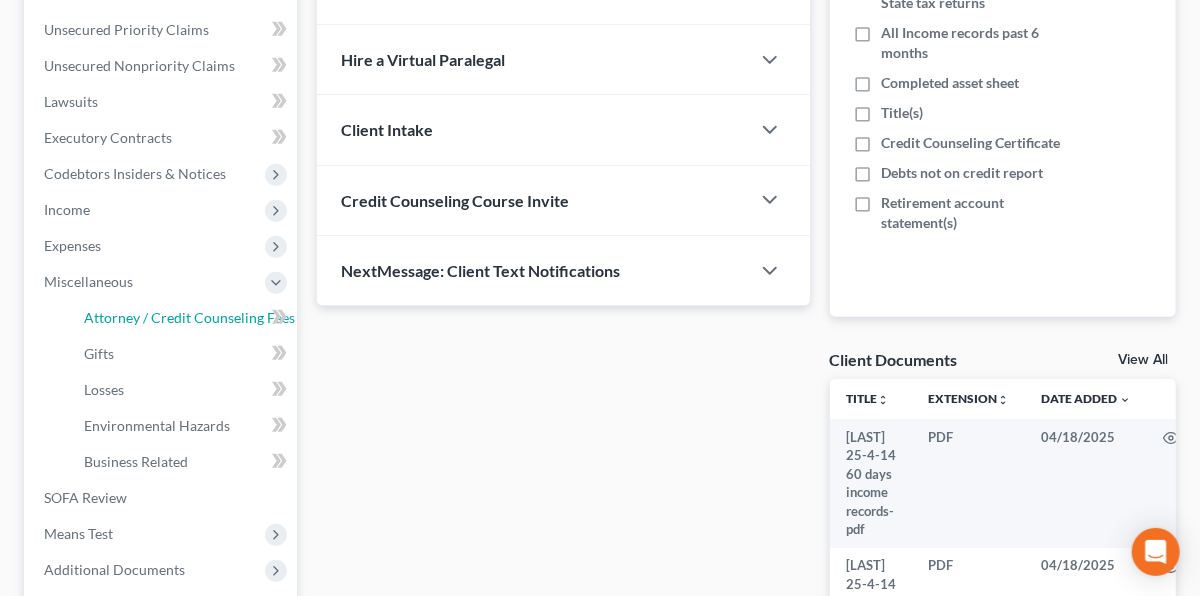 click on "Attorney / Credit Counseling Fees" at bounding box center [189, 317] 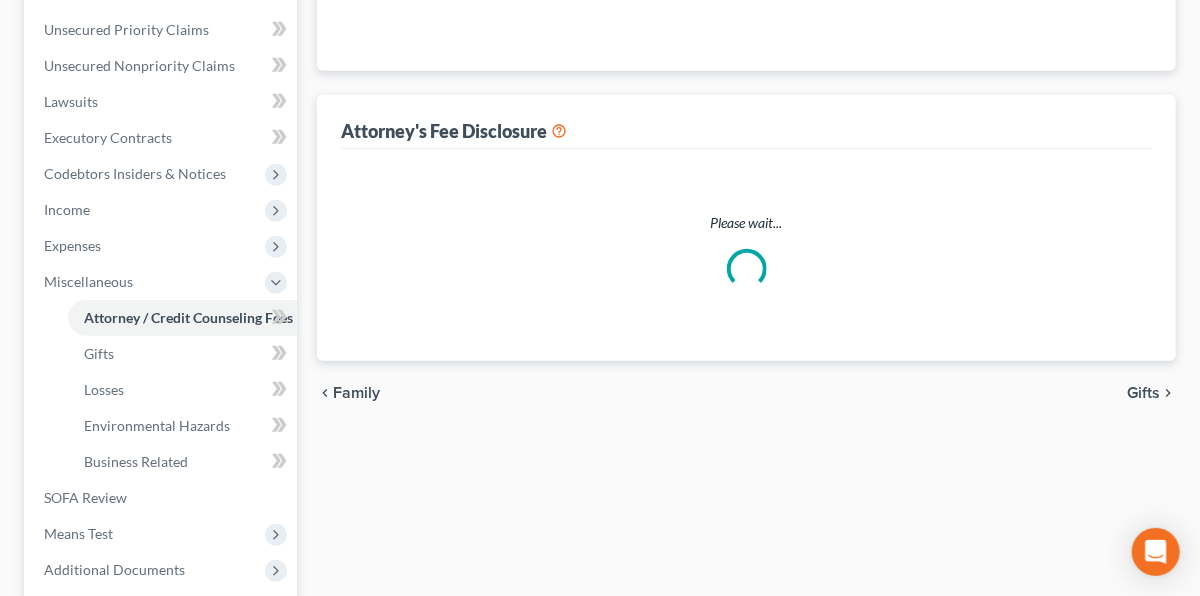 select on "0" 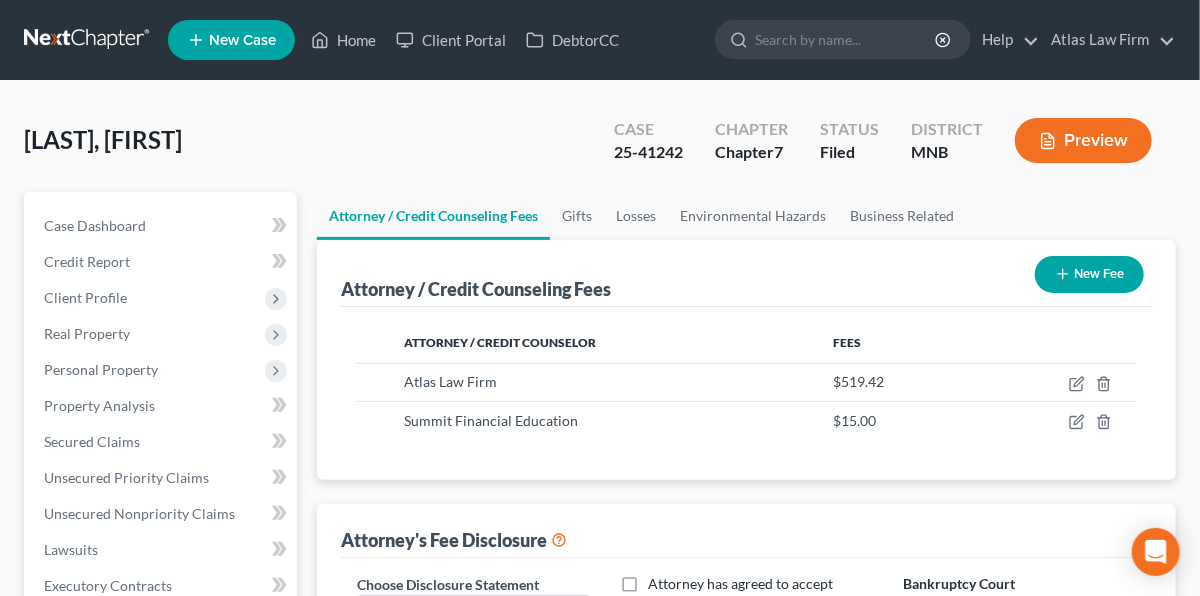 scroll, scrollTop: 0, scrollLeft: 0, axis: both 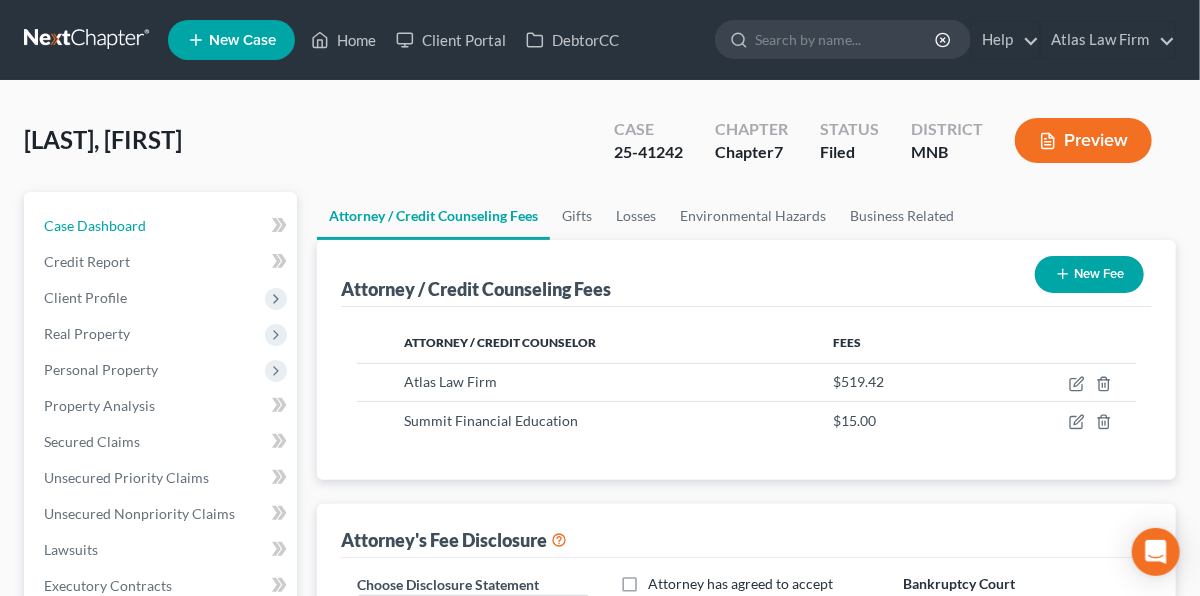 click on "Case Dashboard" at bounding box center [95, 225] 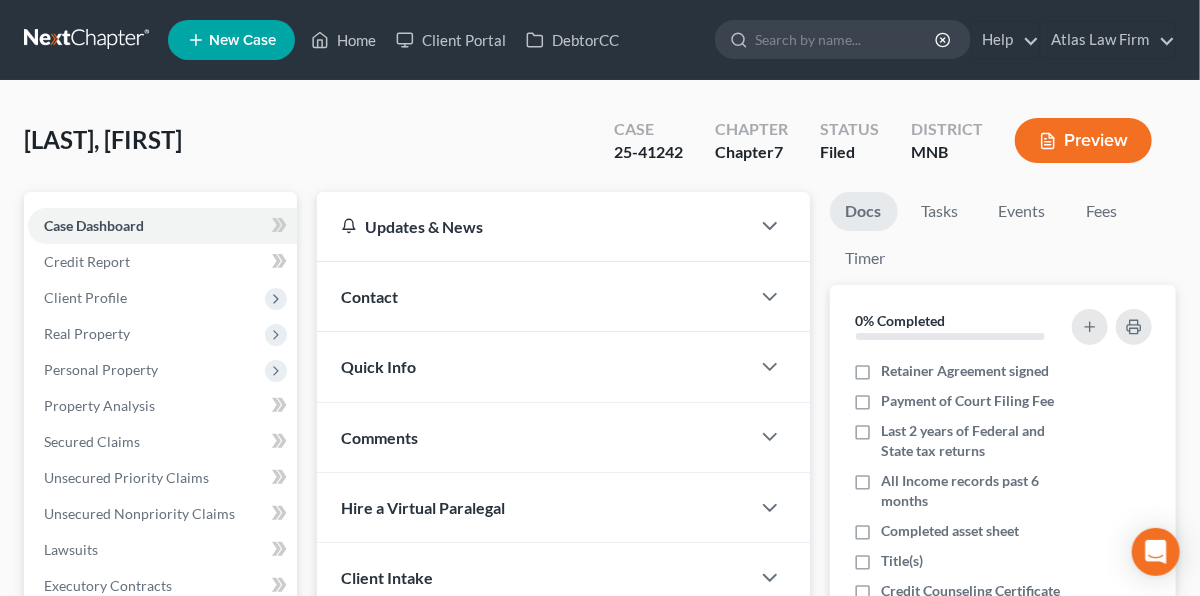 click on "Client Profile" at bounding box center [85, 297] 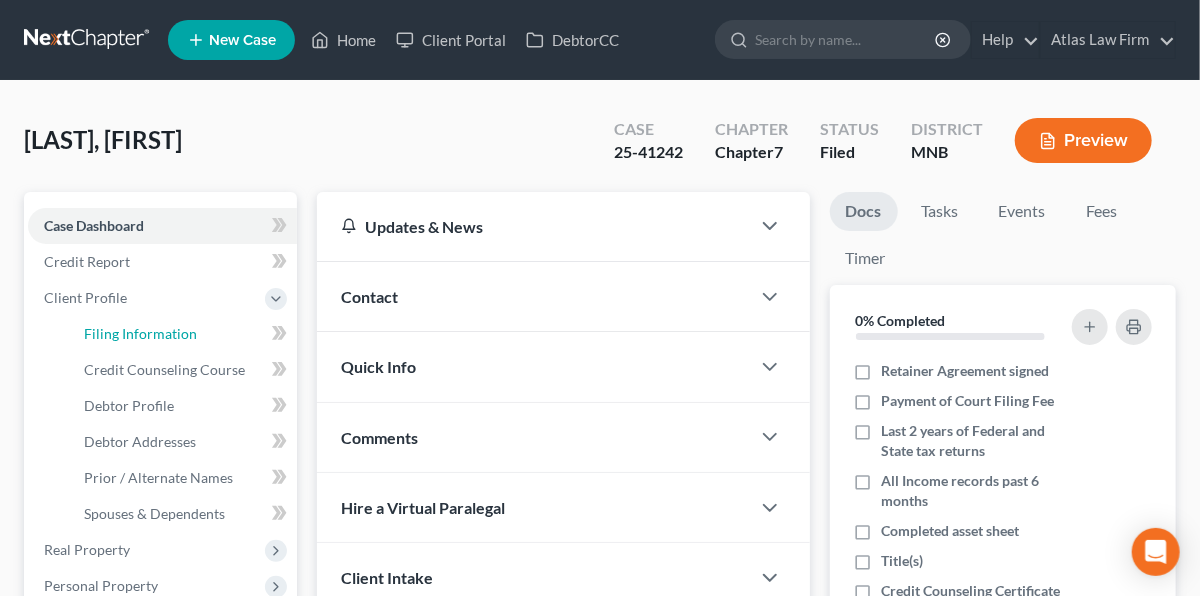 click on "Filing Information" at bounding box center [140, 333] 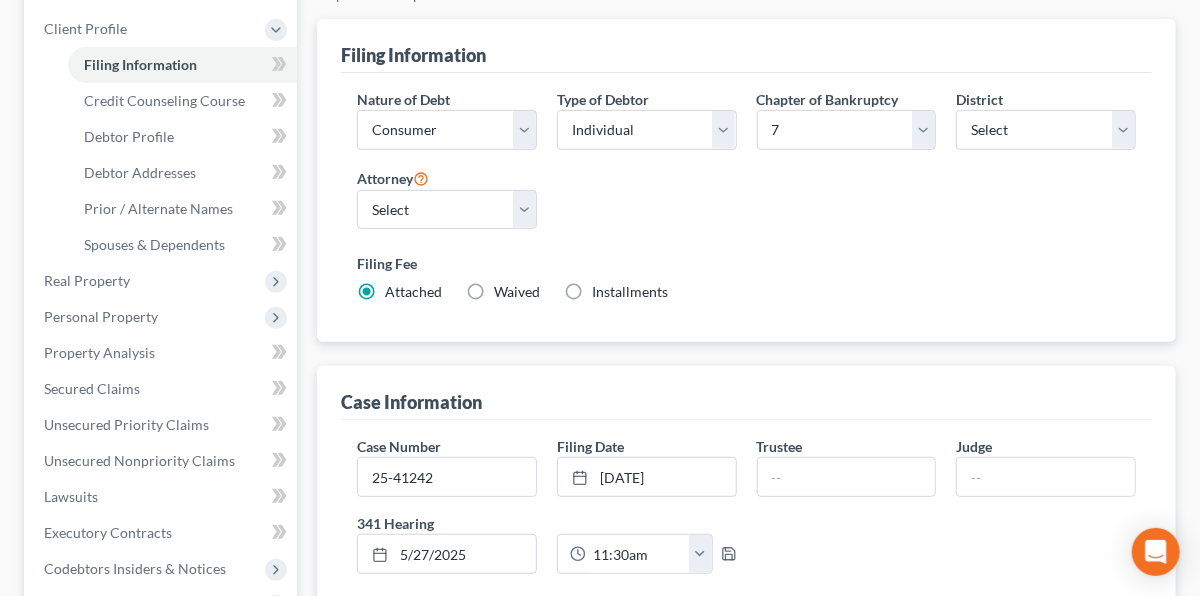 scroll, scrollTop: 269, scrollLeft: 0, axis: vertical 